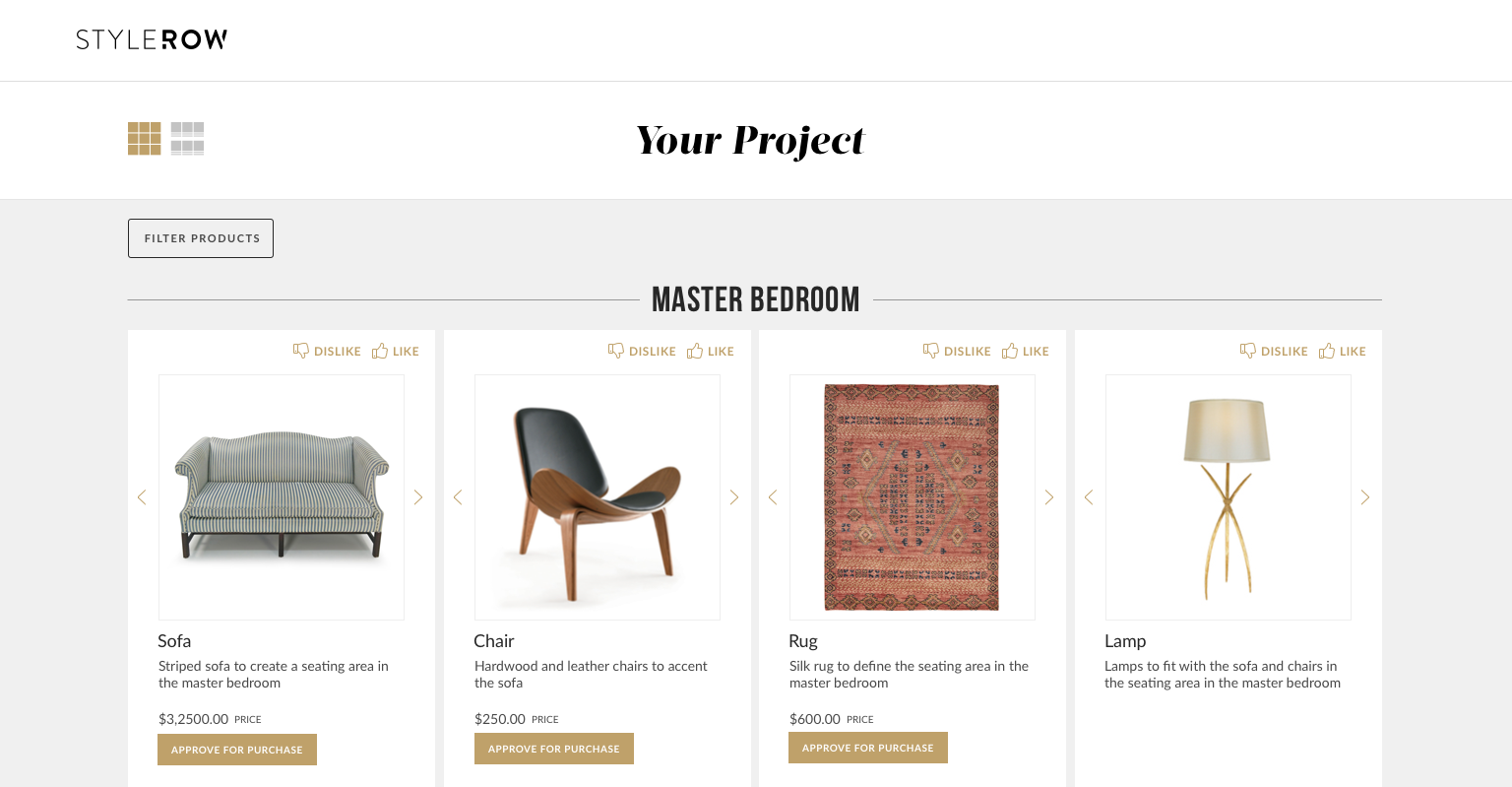 scroll, scrollTop: 0, scrollLeft: 0, axis: both 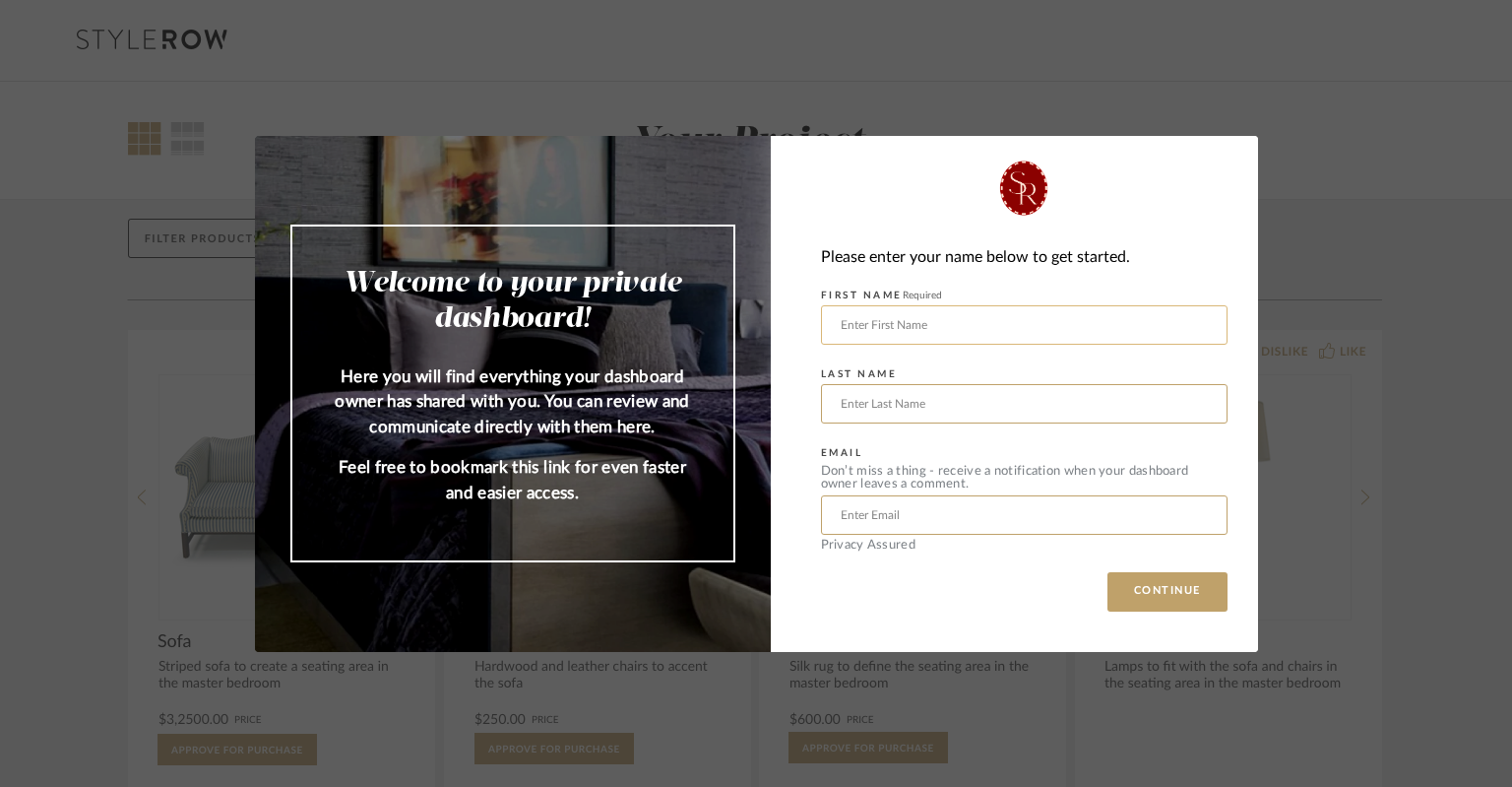click at bounding box center [1024, 325] 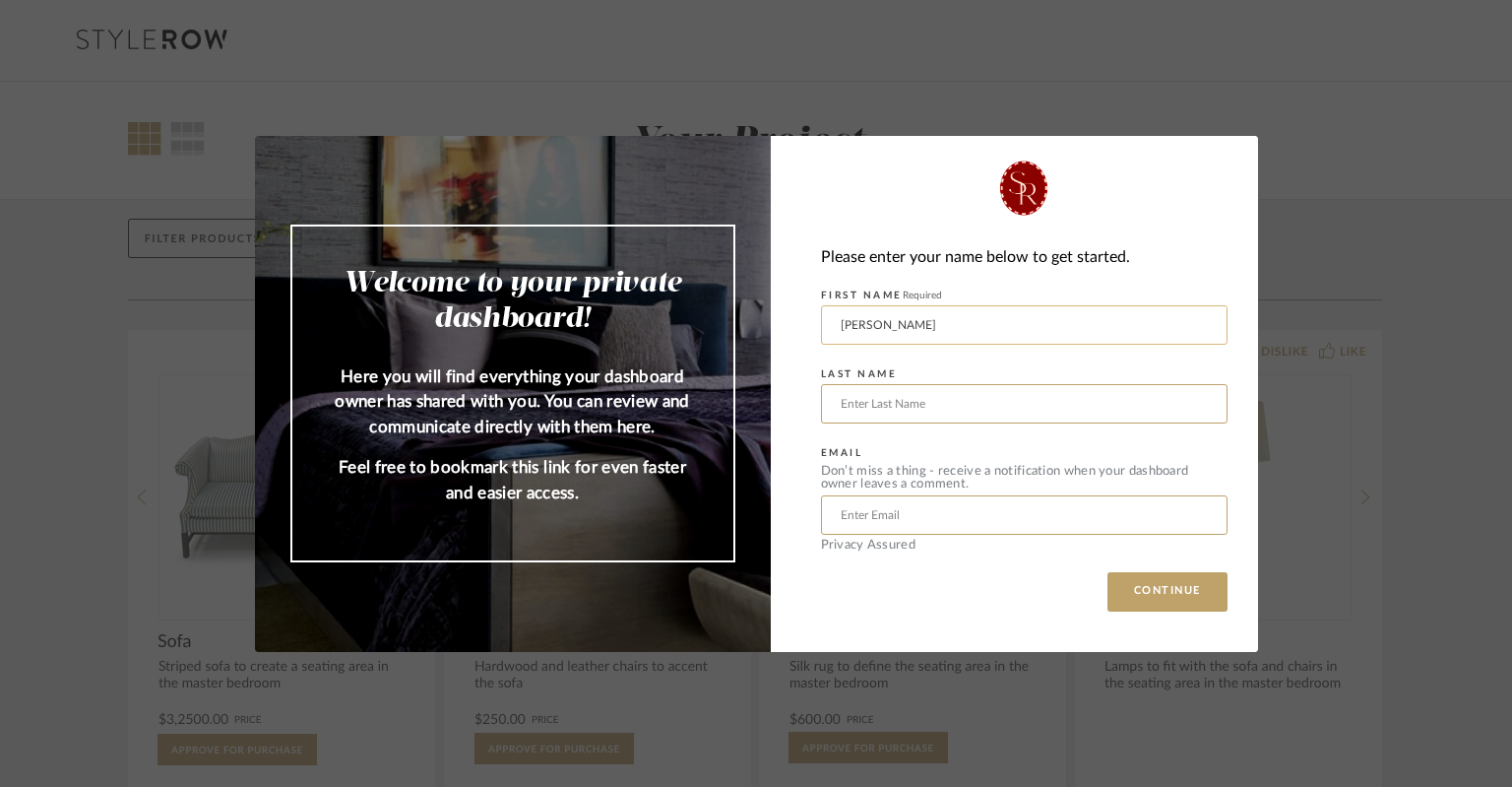 type on "[PERSON_NAME]" 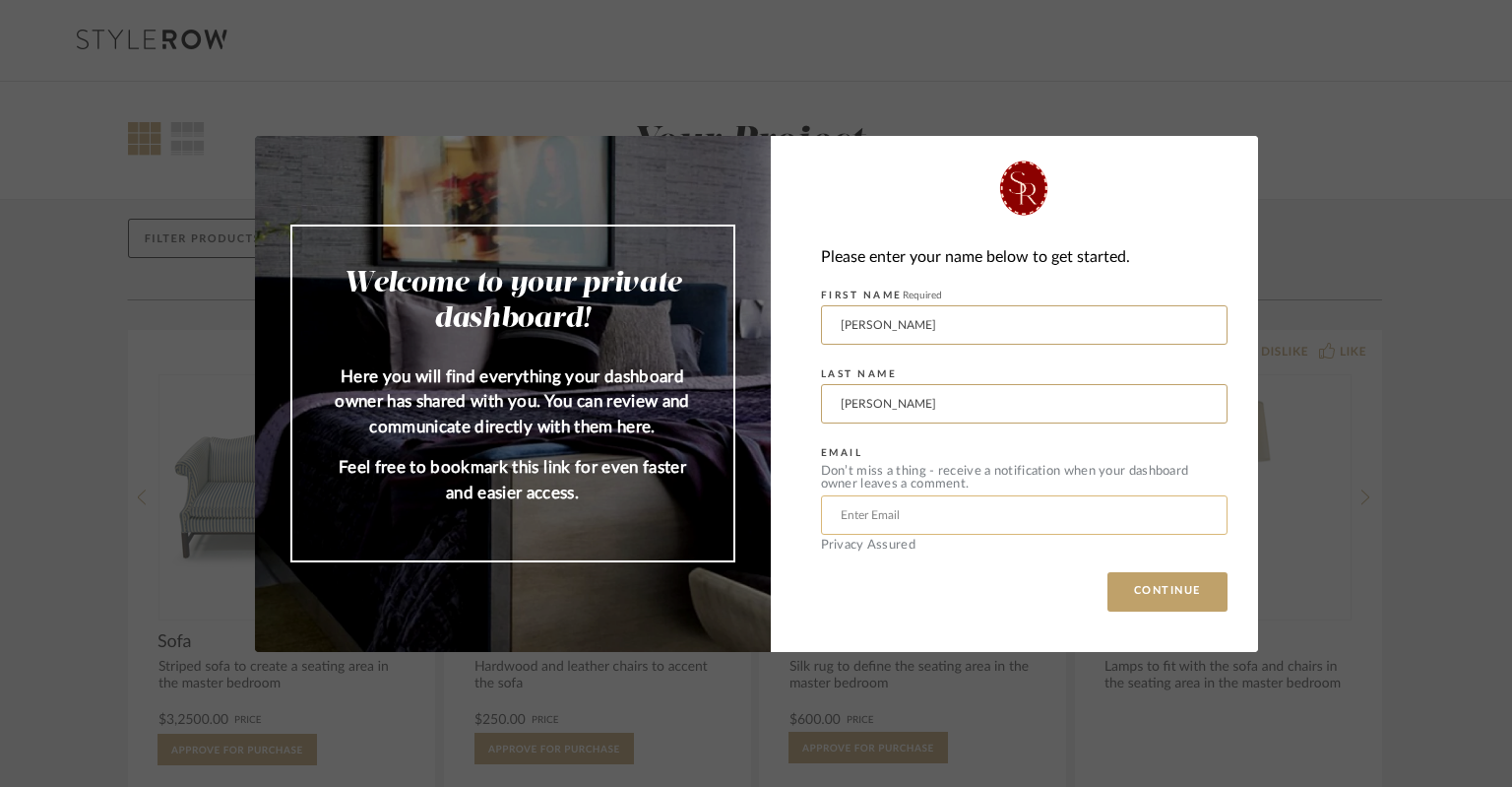 click at bounding box center [1024, 515] 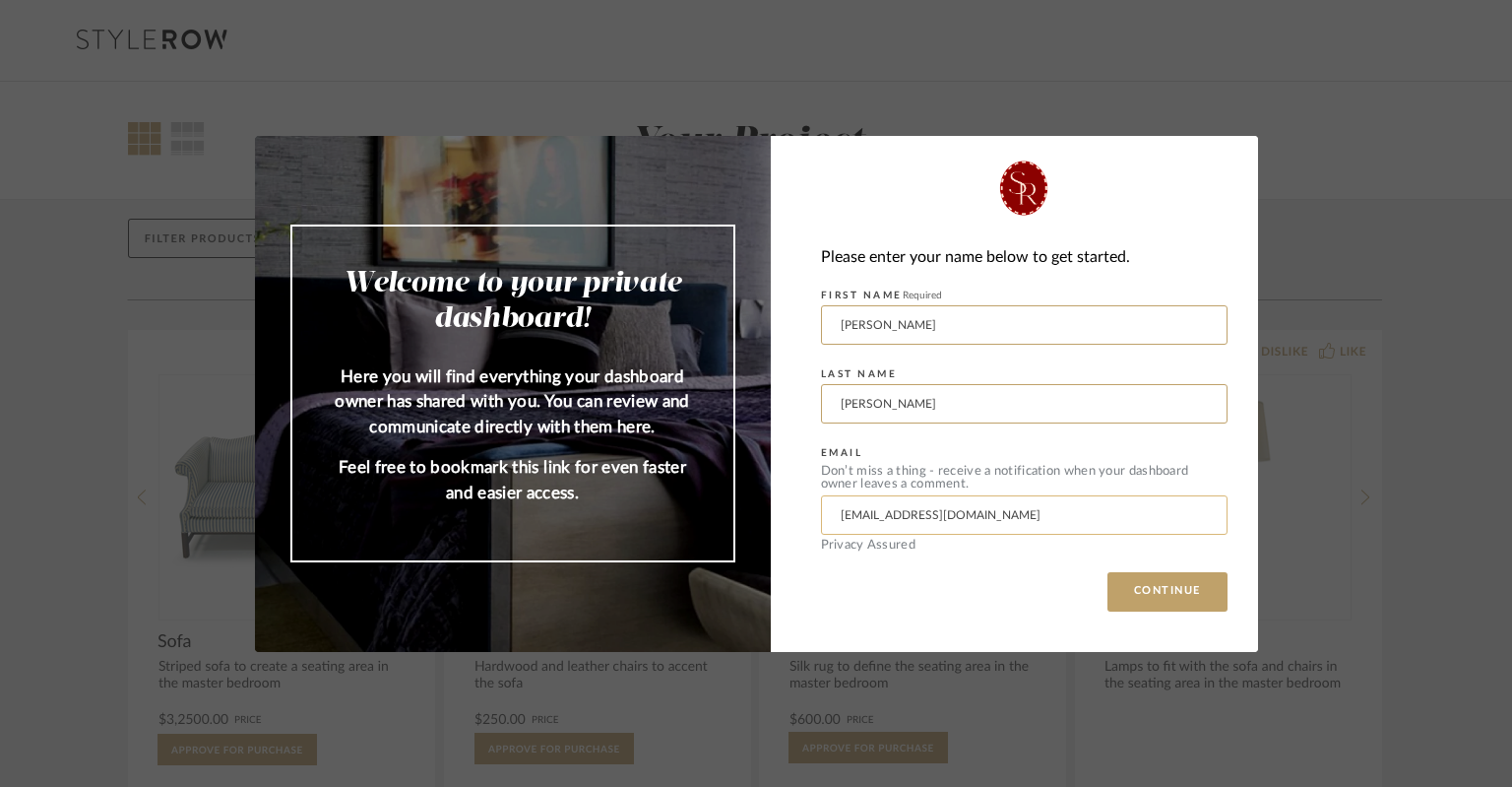 type on "[EMAIL_ADDRESS][DOMAIN_NAME]" 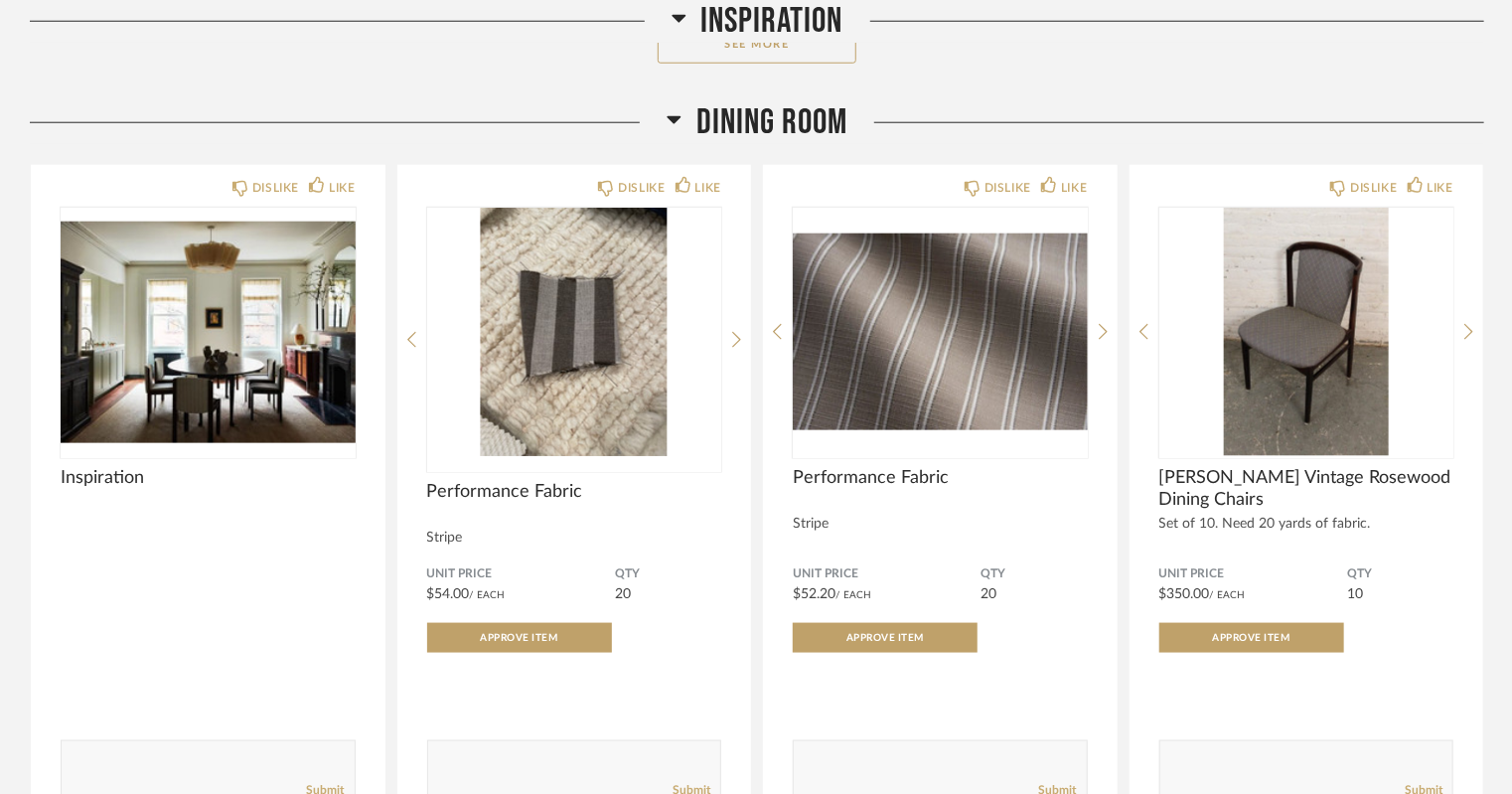 scroll, scrollTop: 1010, scrollLeft: 0, axis: vertical 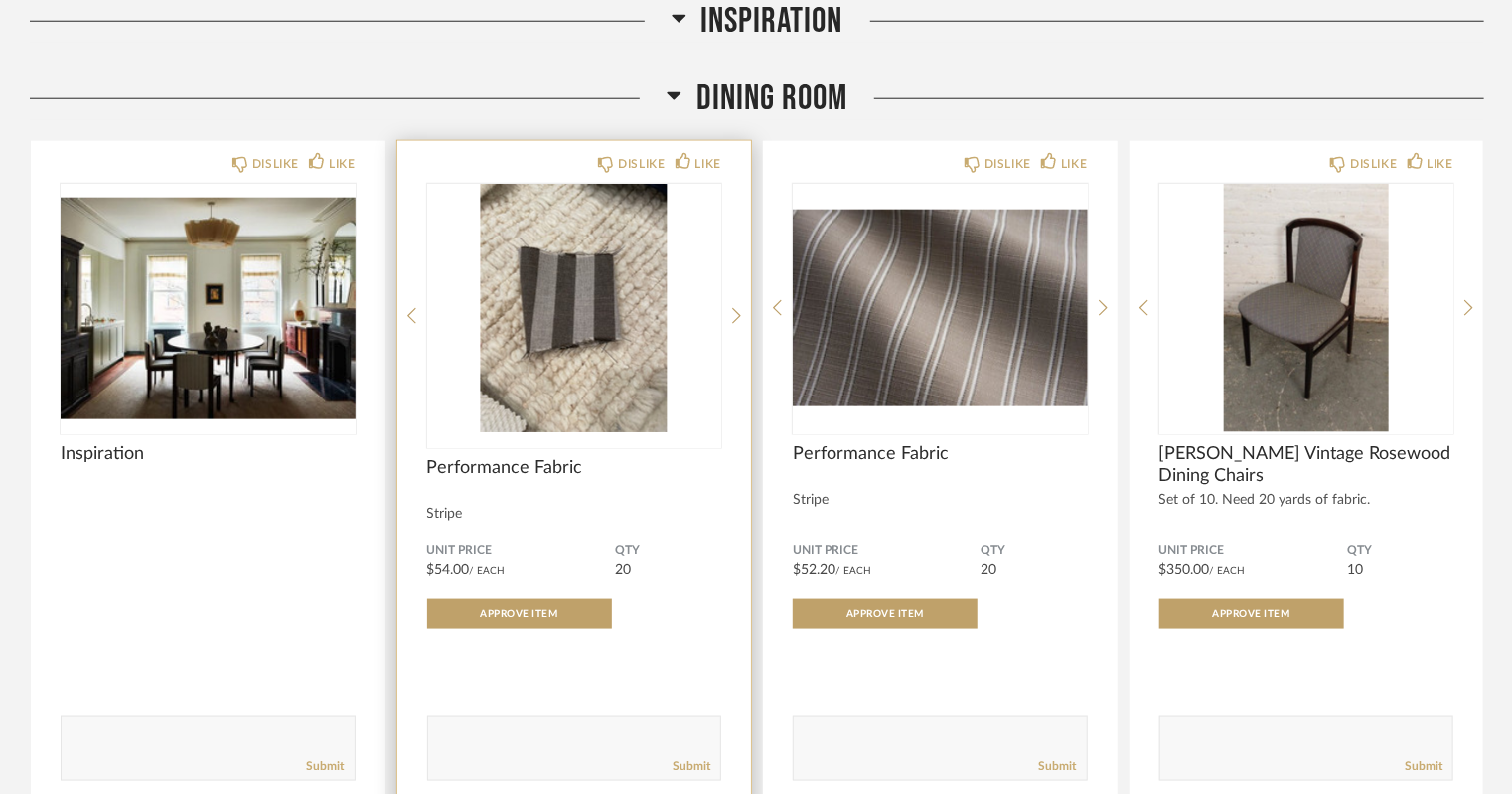 click at bounding box center [574, 308] 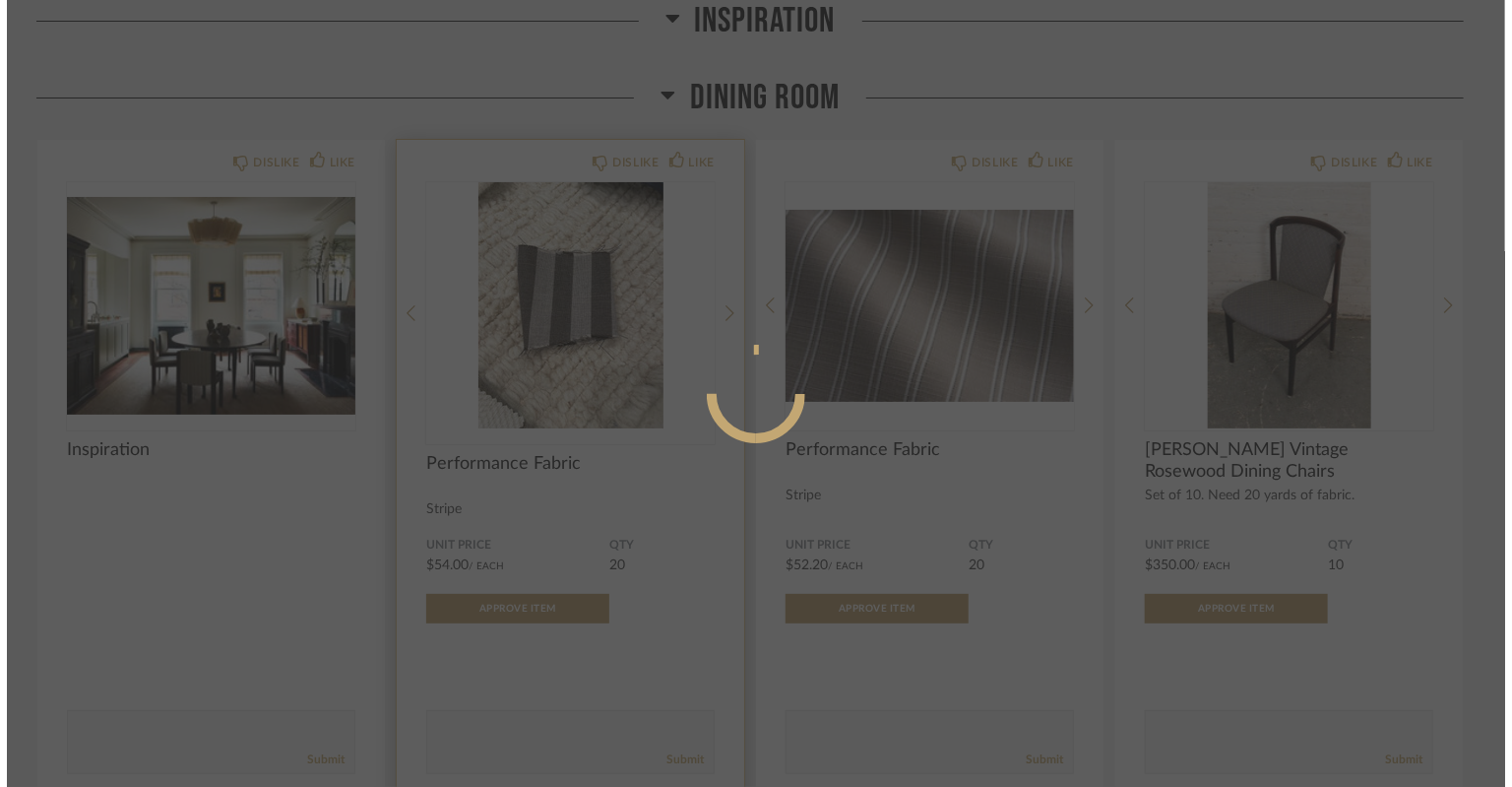 scroll, scrollTop: 0, scrollLeft: 0, axis: both 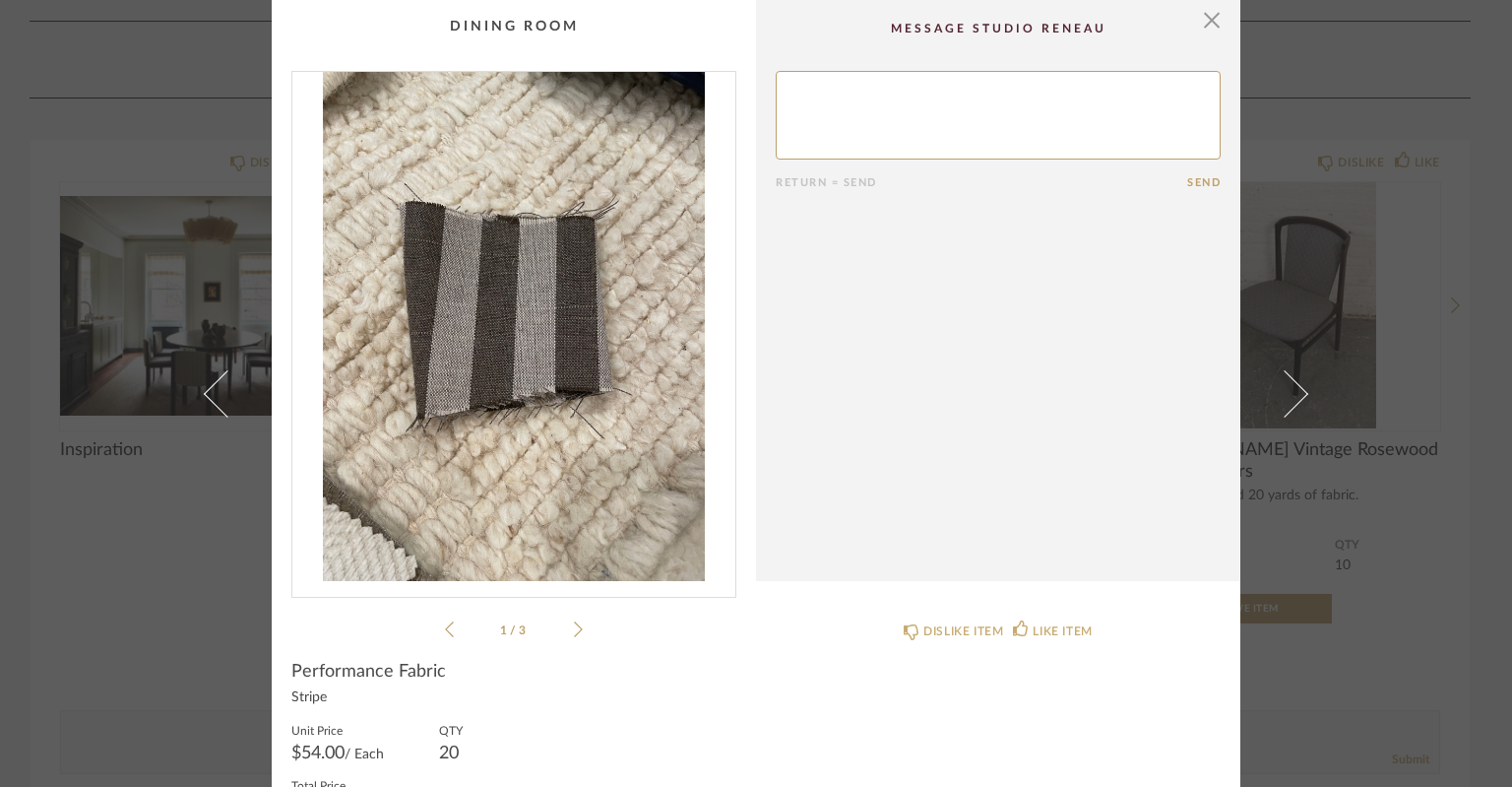 click 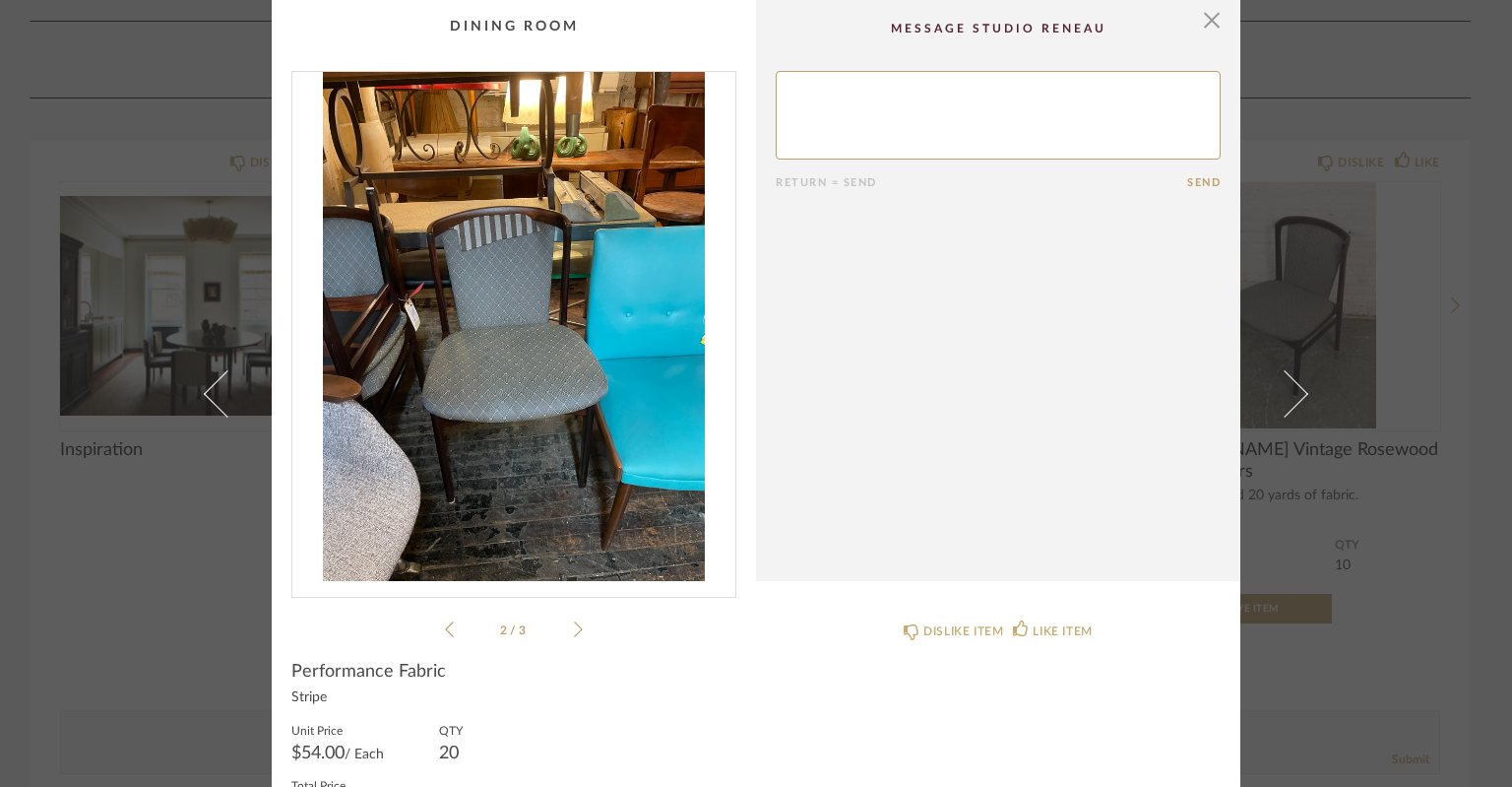 click 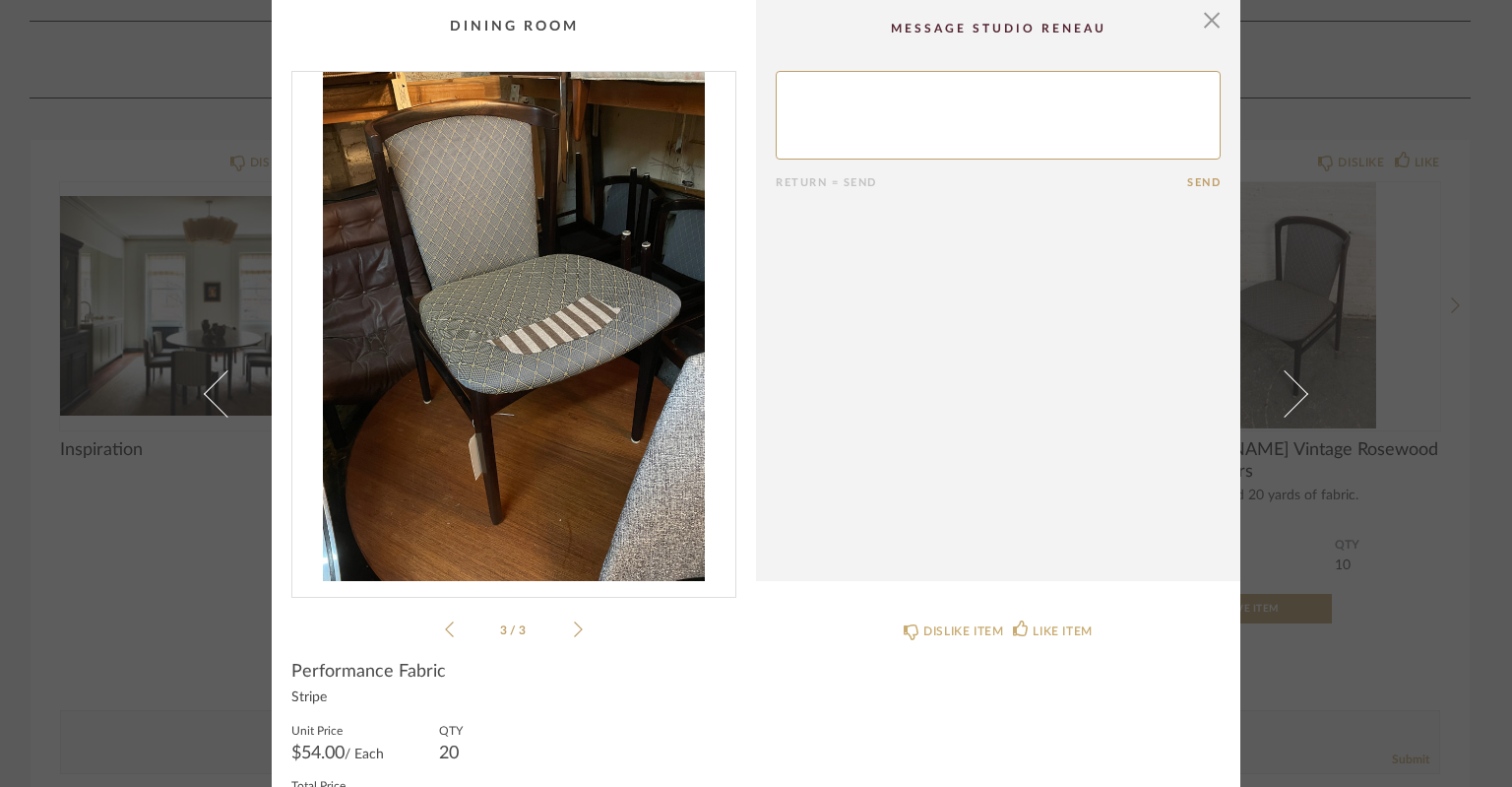 click 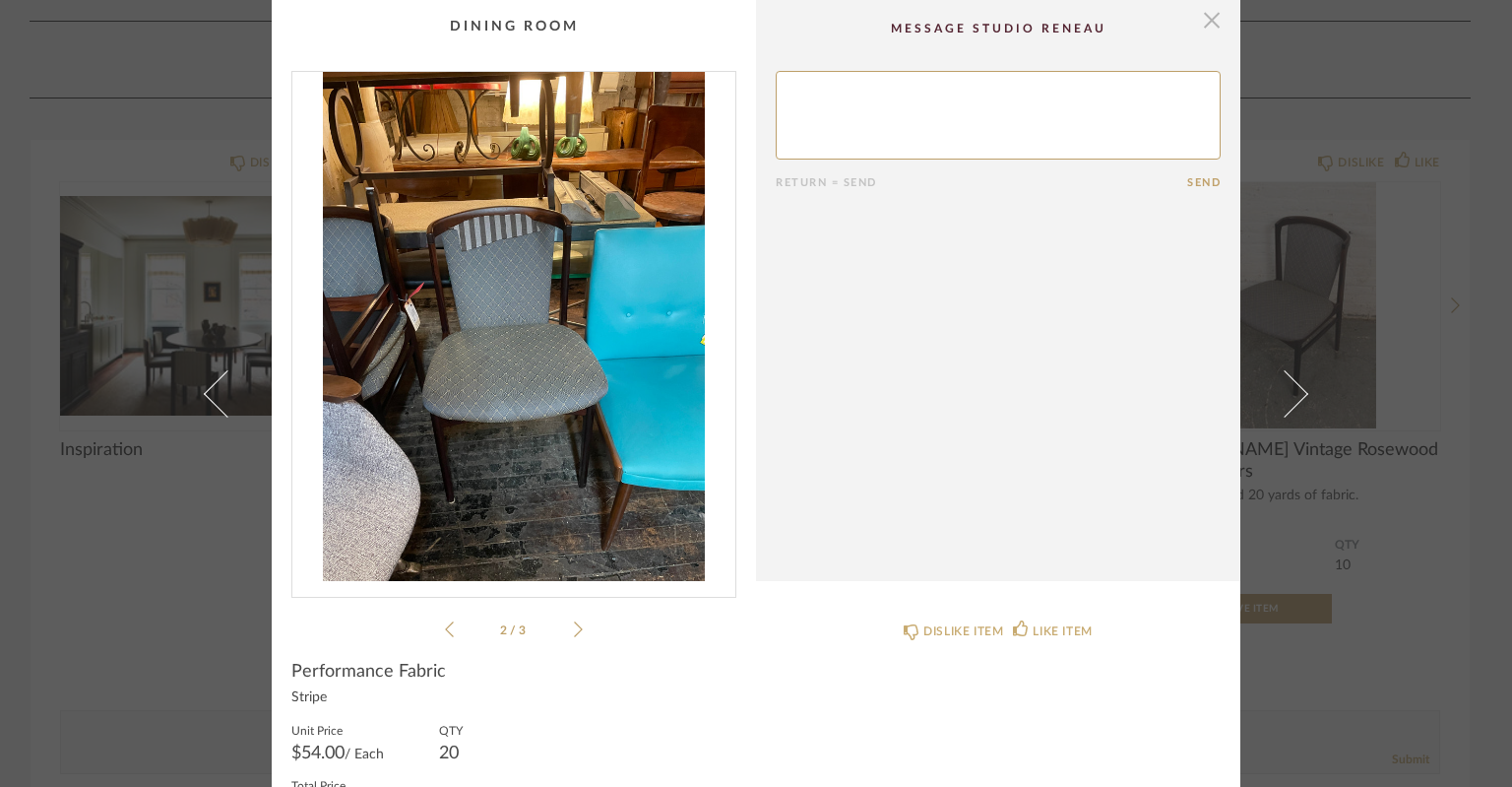 click at bounding box center [1212, 20] 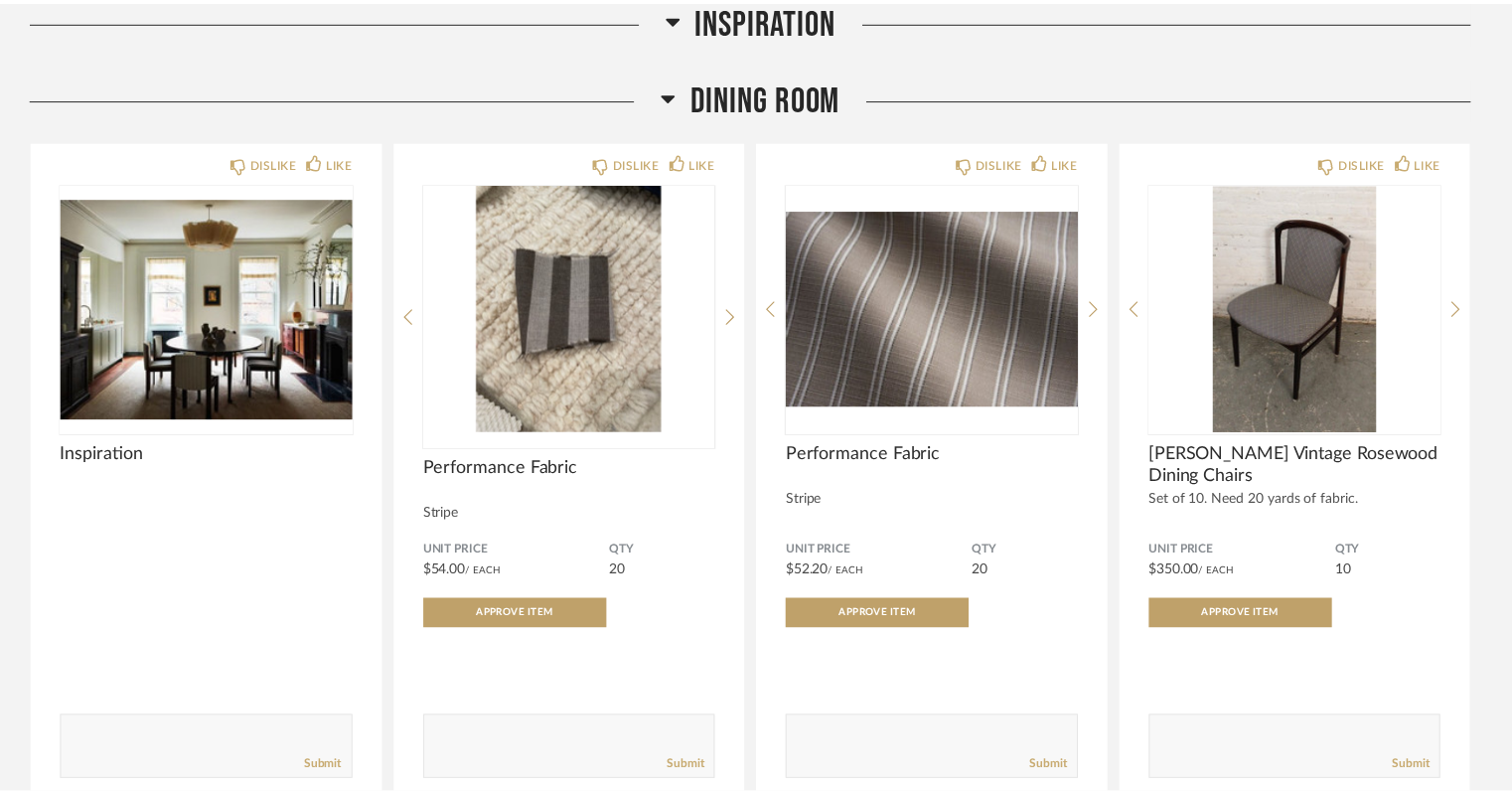 scroll, scrollTop: 1010, scrollLeft: 0, axis: vertical 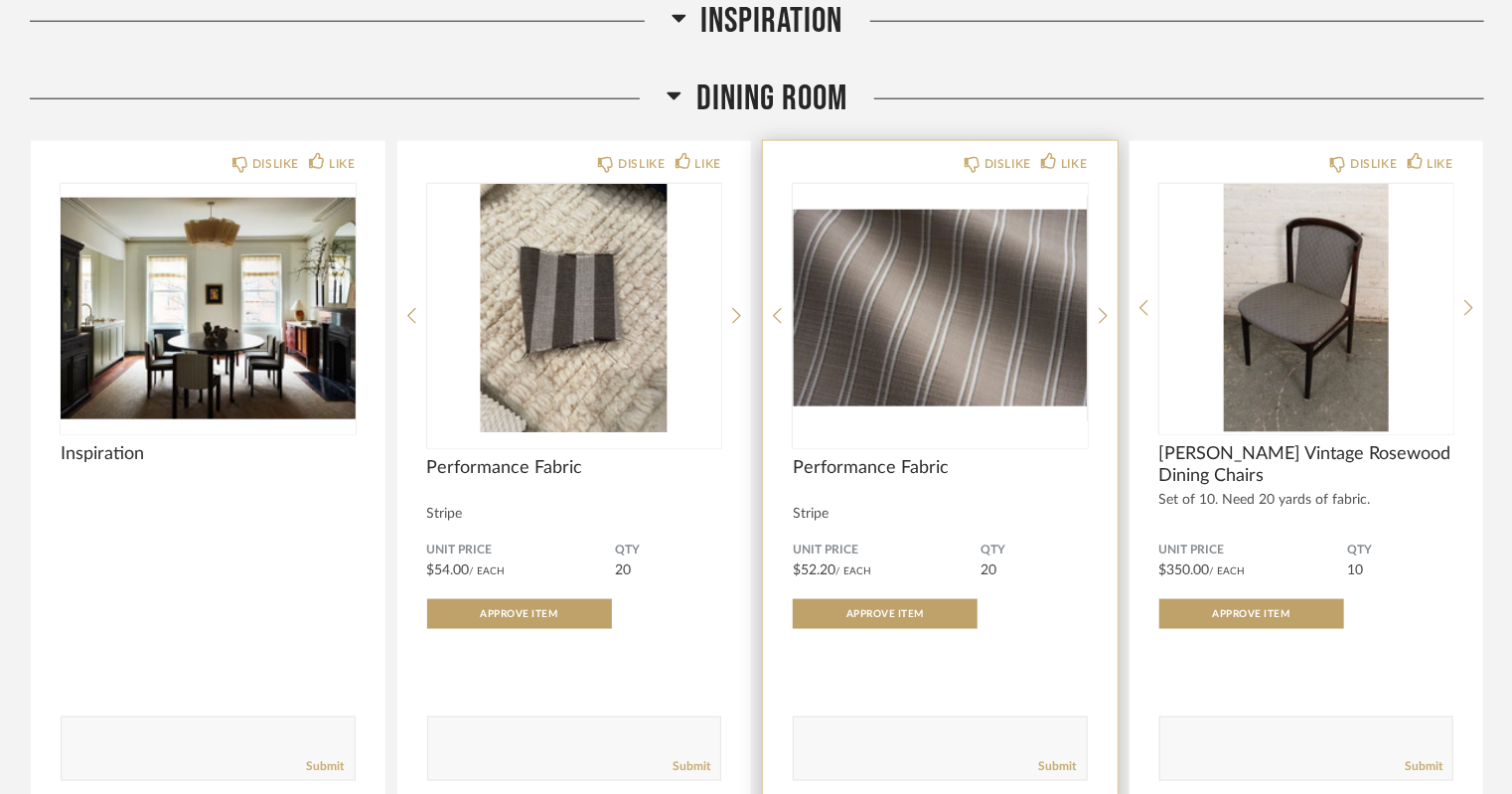 click at bounding box center (940, 308) 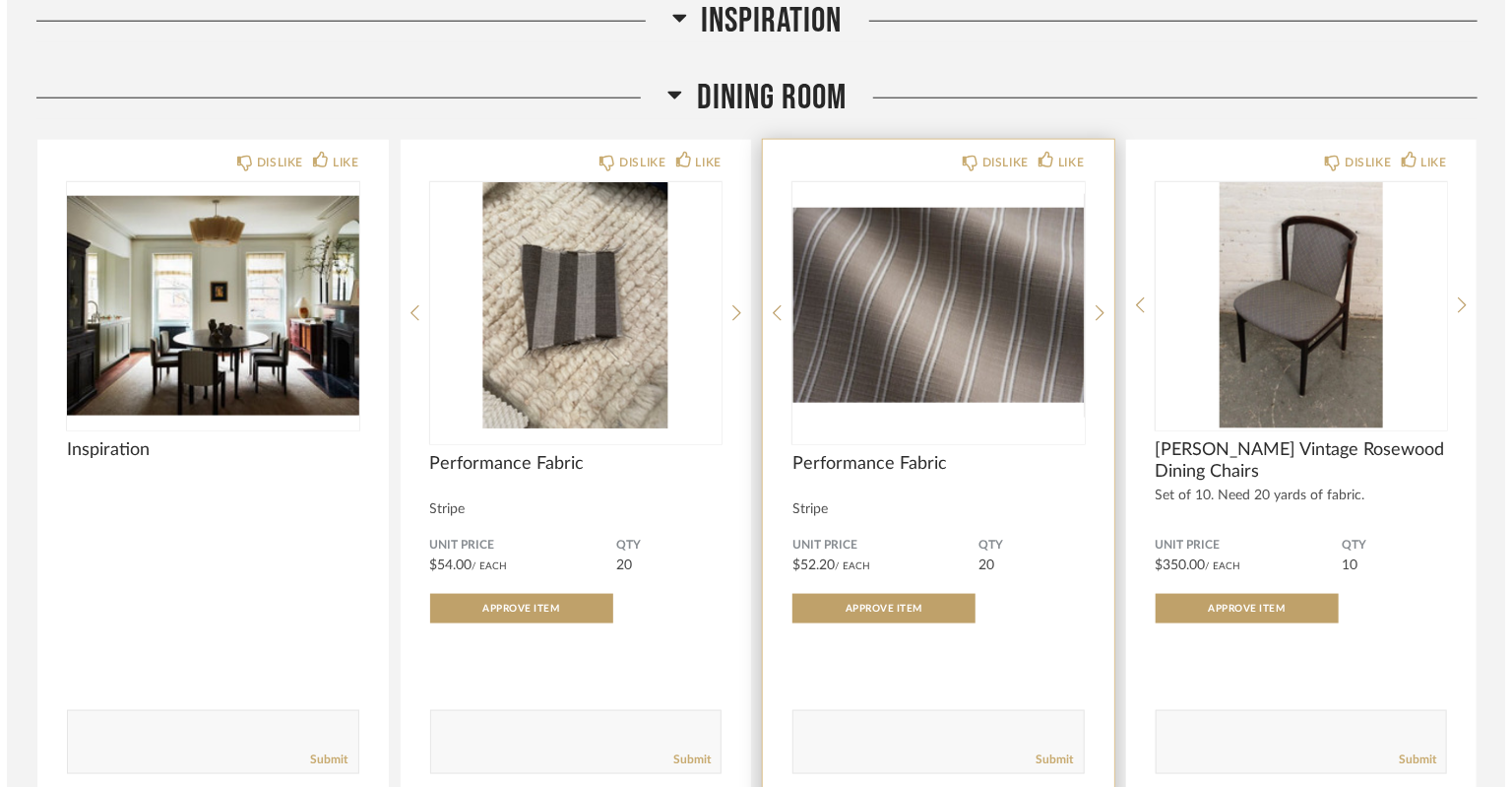 scroll, scrollTop: 0, scrollLeft: 0, axis: both 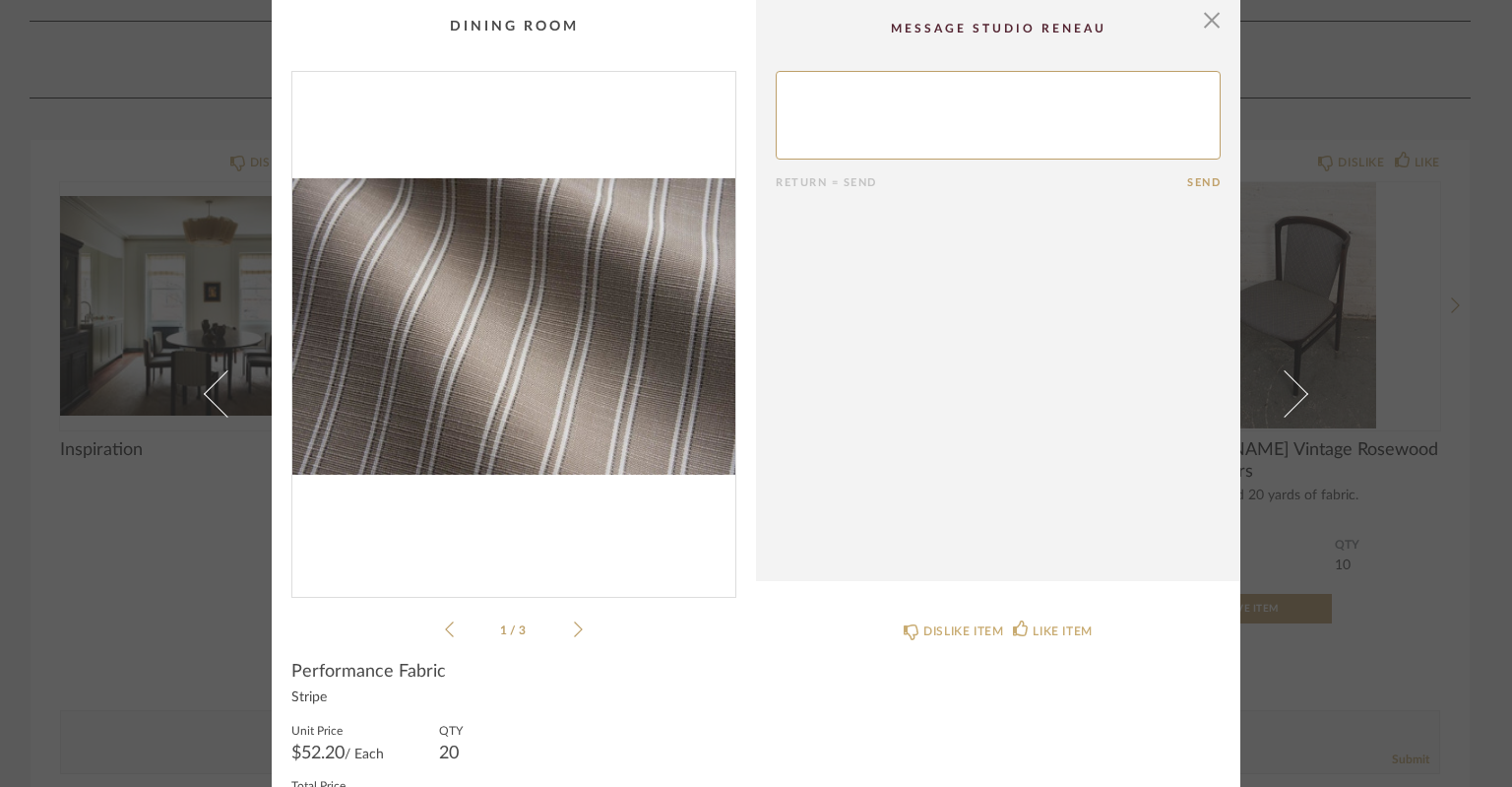 click 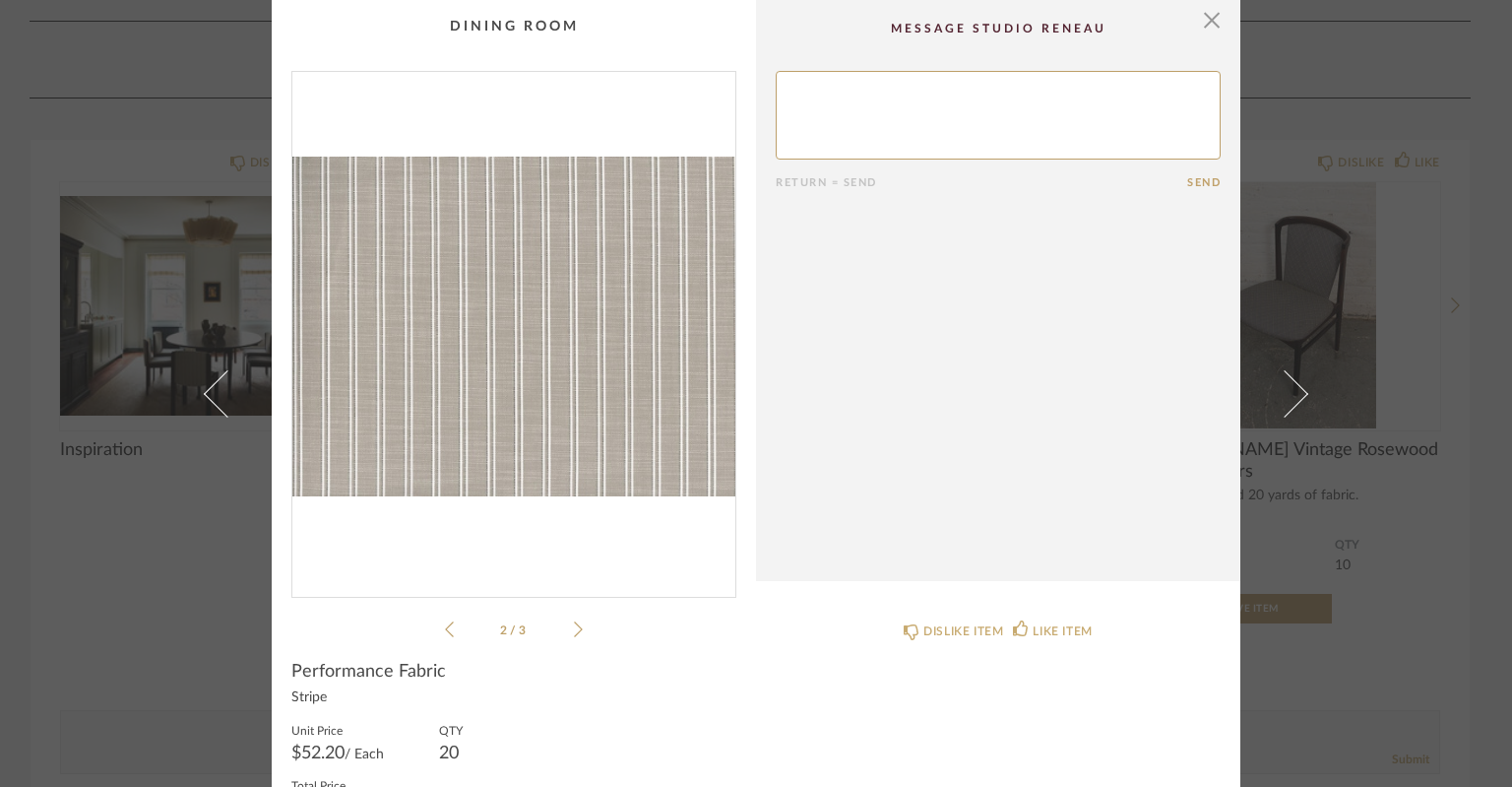 click 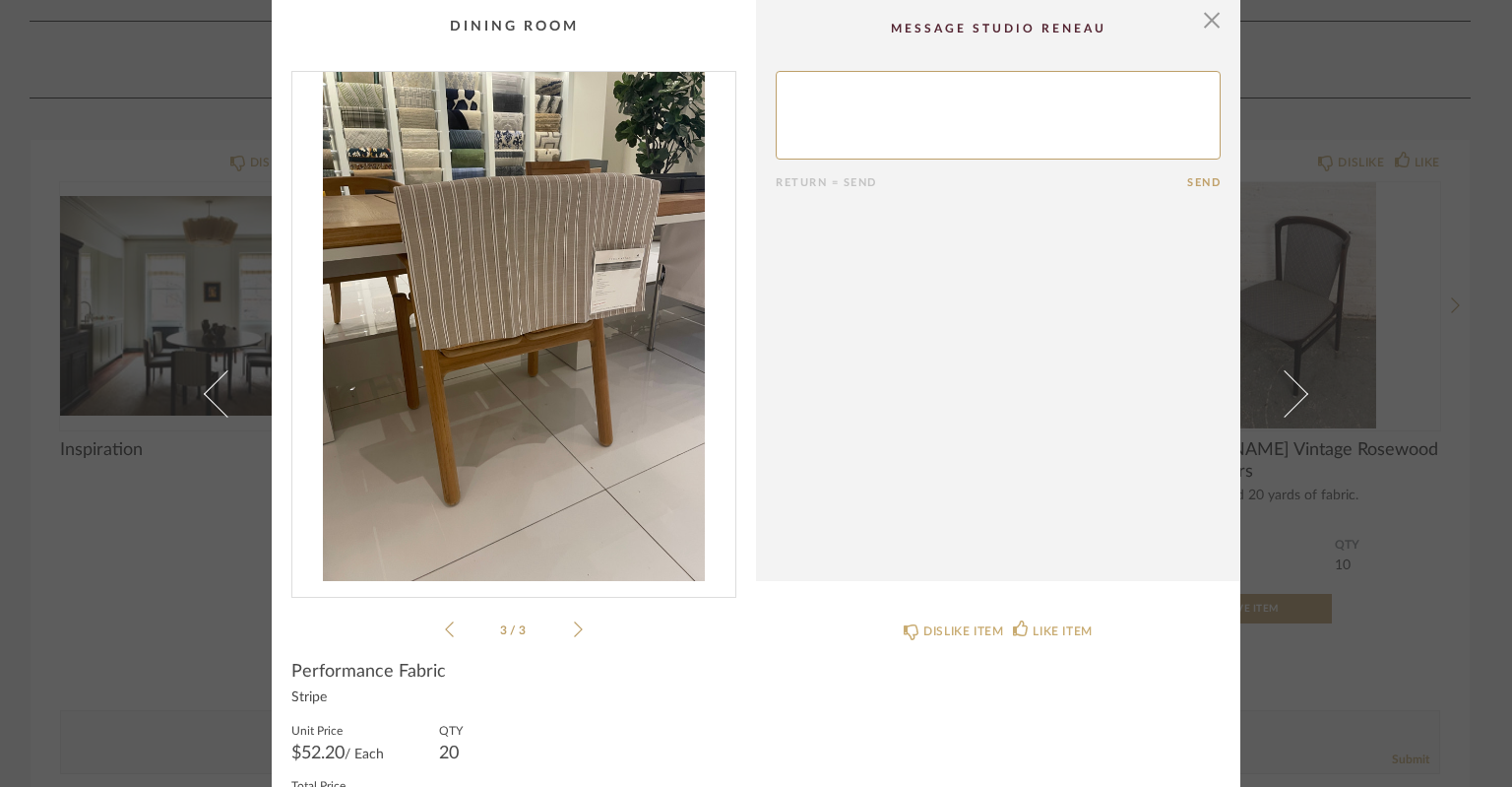 click 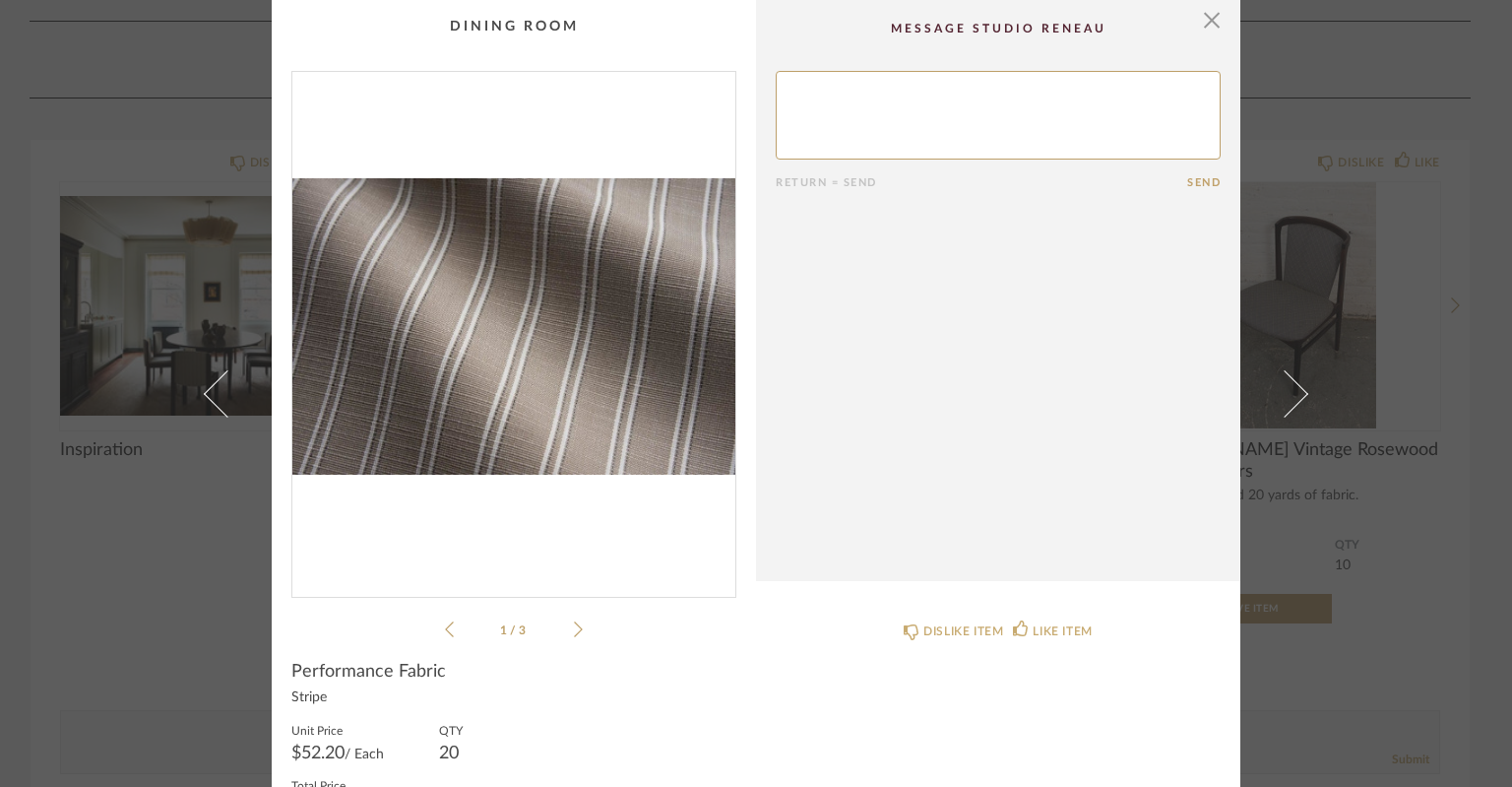 click 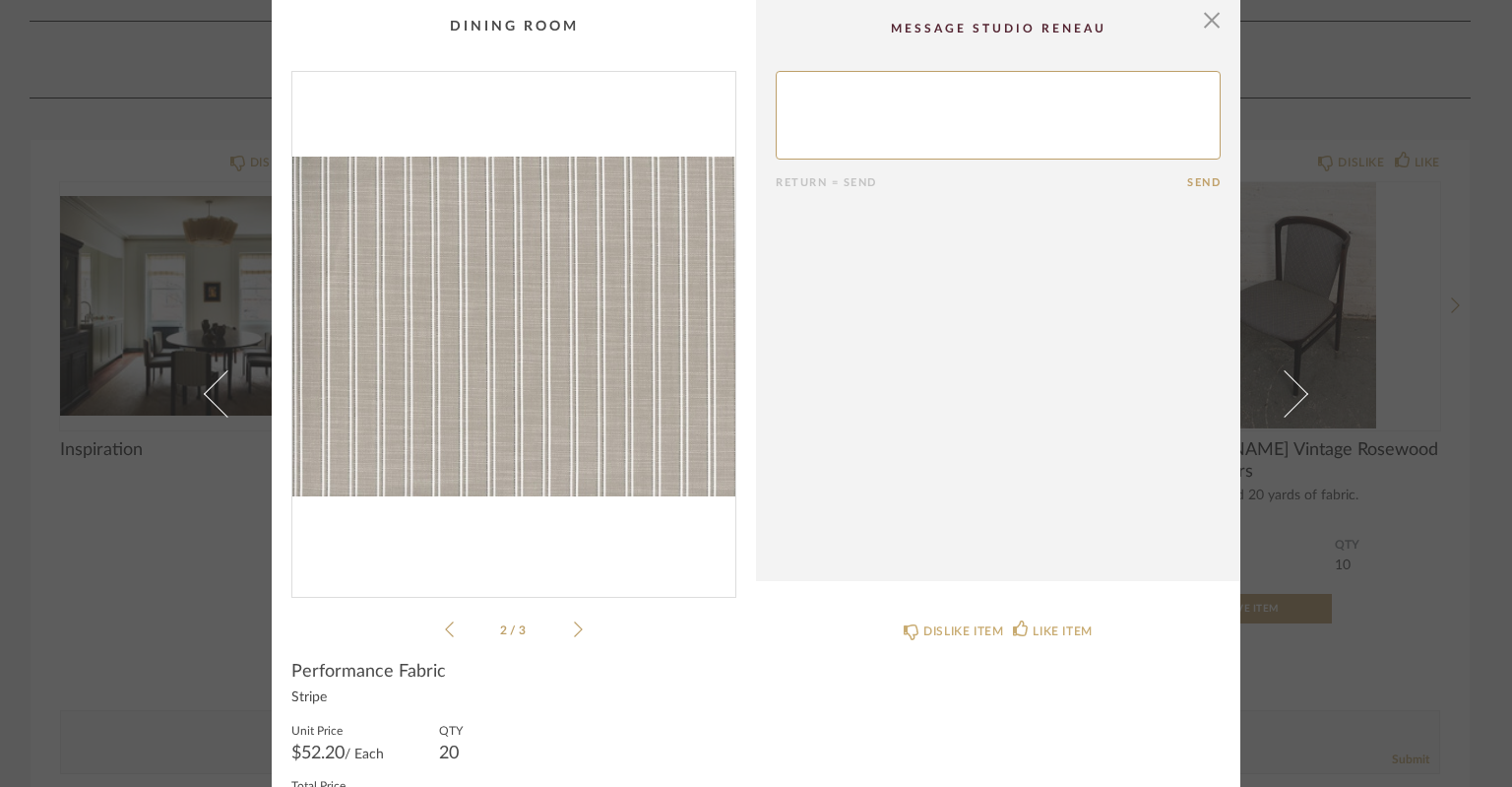 click 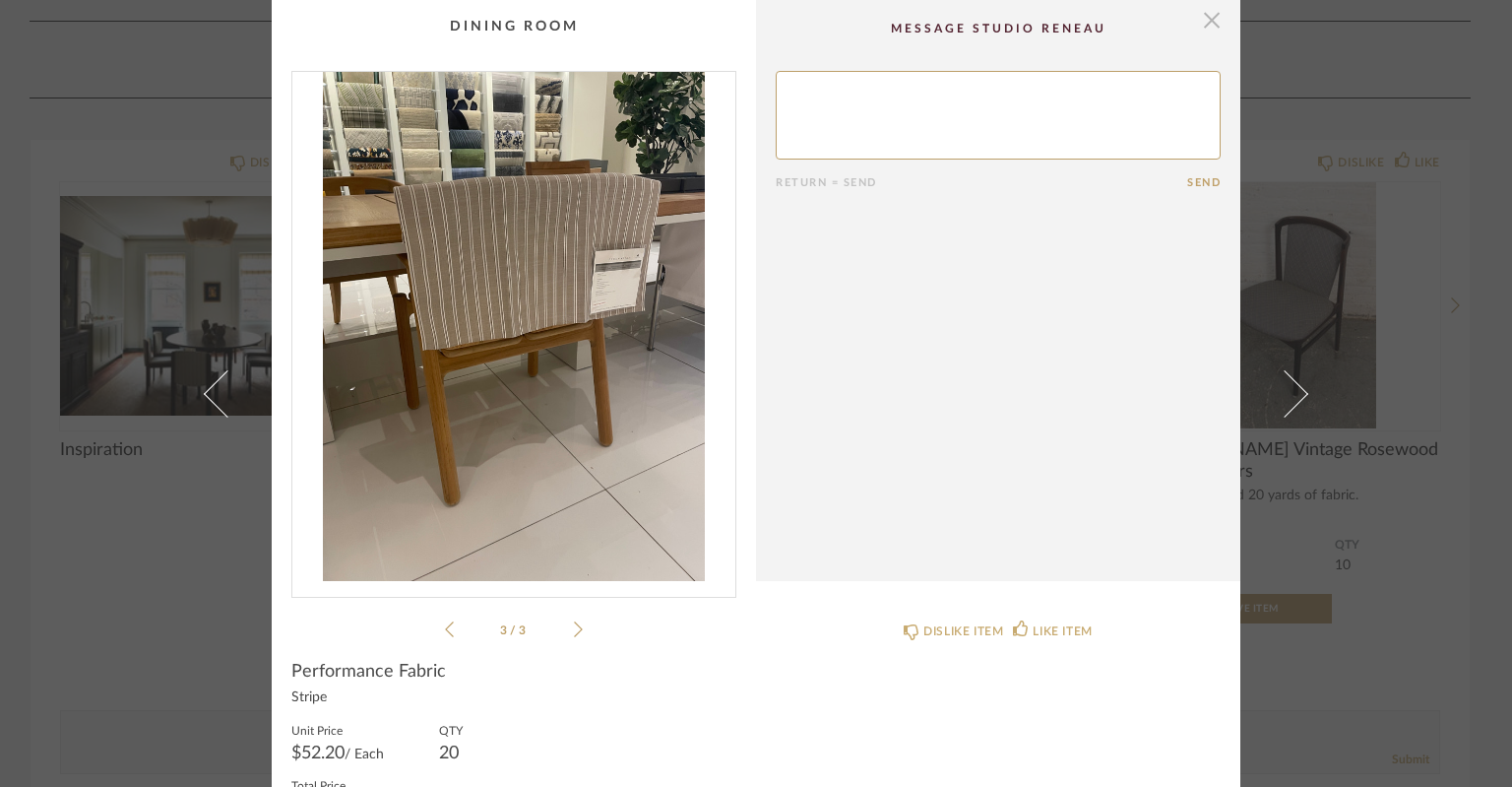 click at bounding box center [1212, 20] 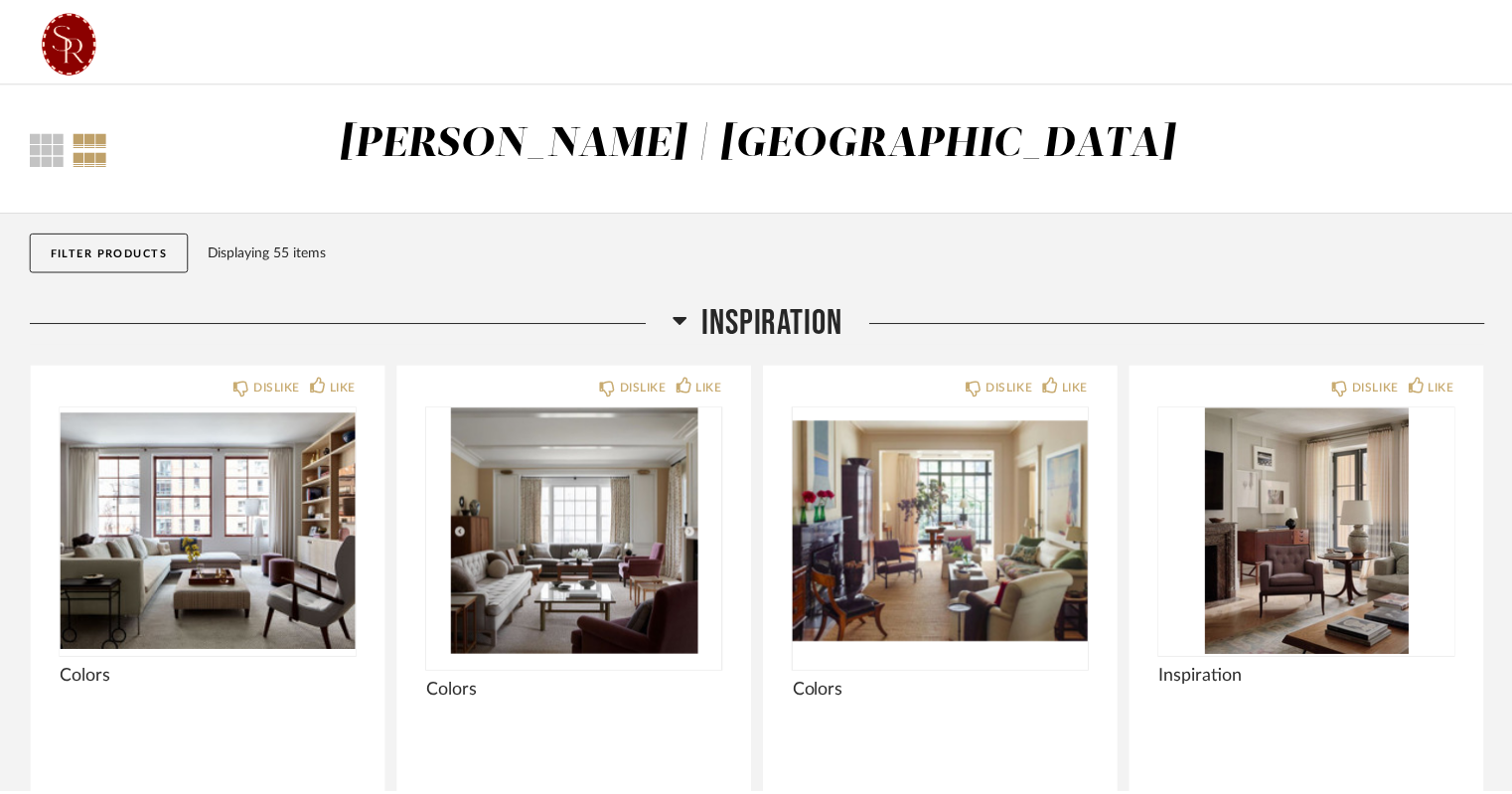 scroll, scrollTop: 1010, scrollLeft: 0, axis: vertical 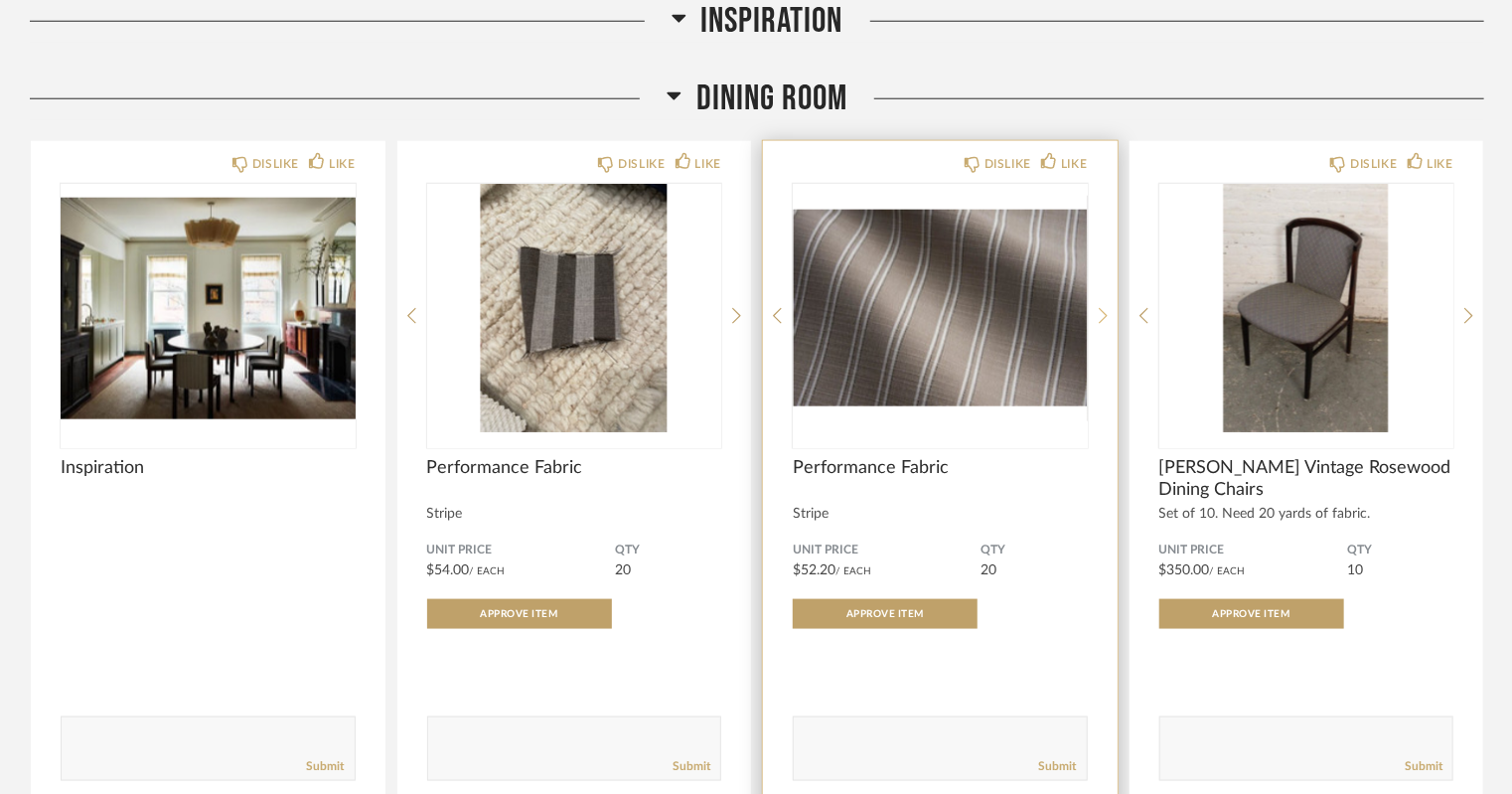 click 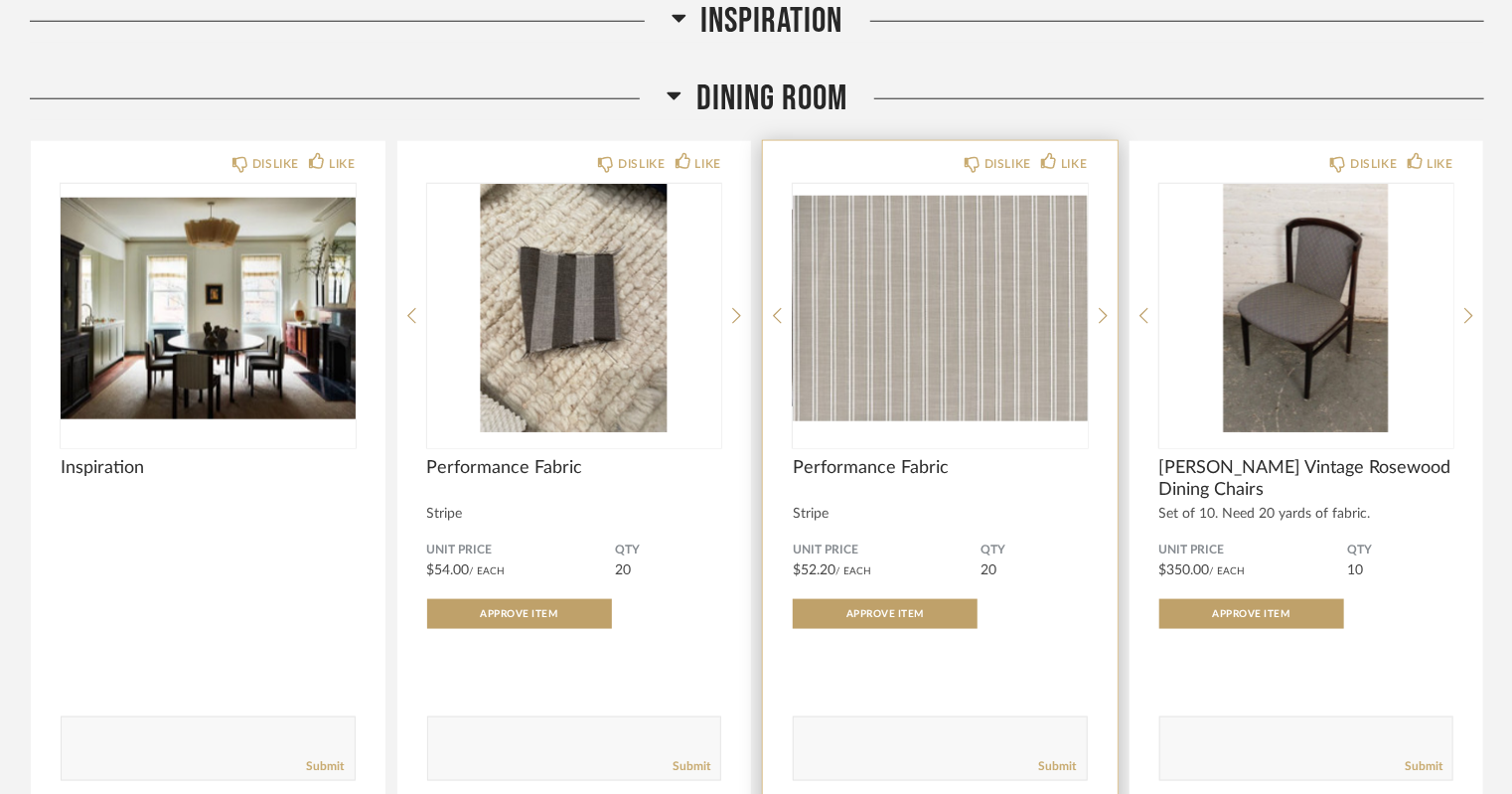 click at bounding box center [940, 308] 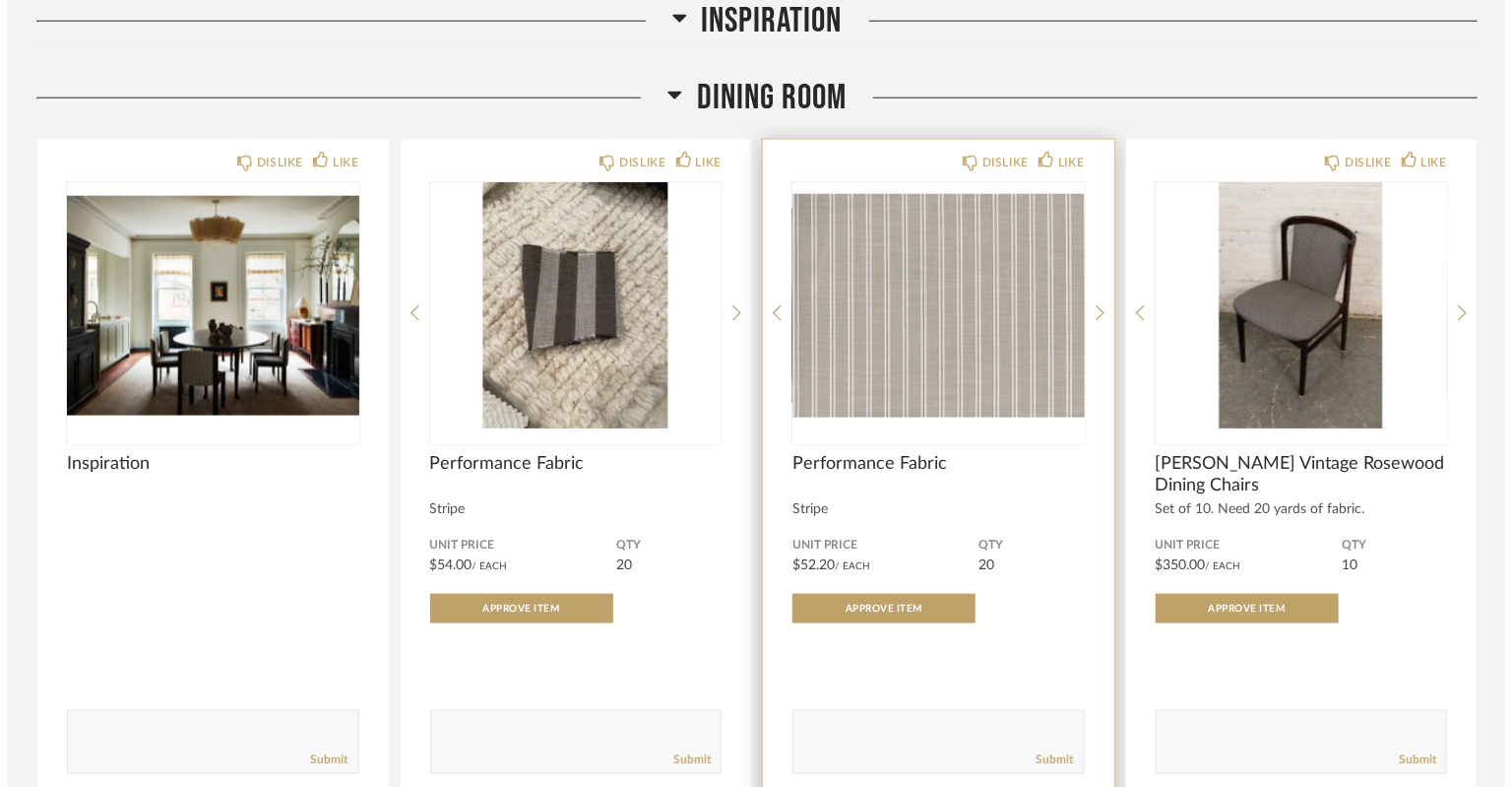 scroll, scrollTop: 0, scrollLeft: 0, axis: both 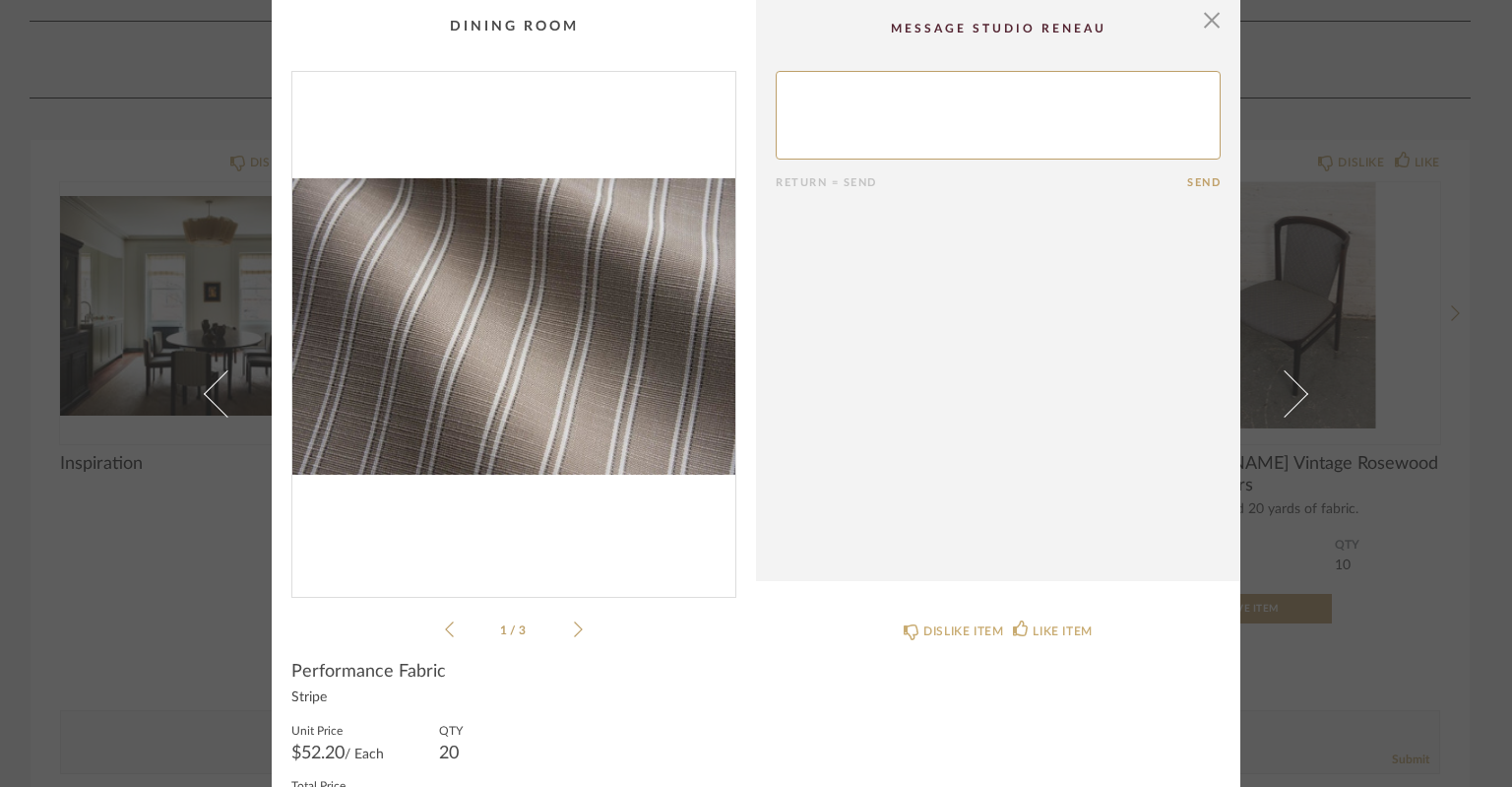 click 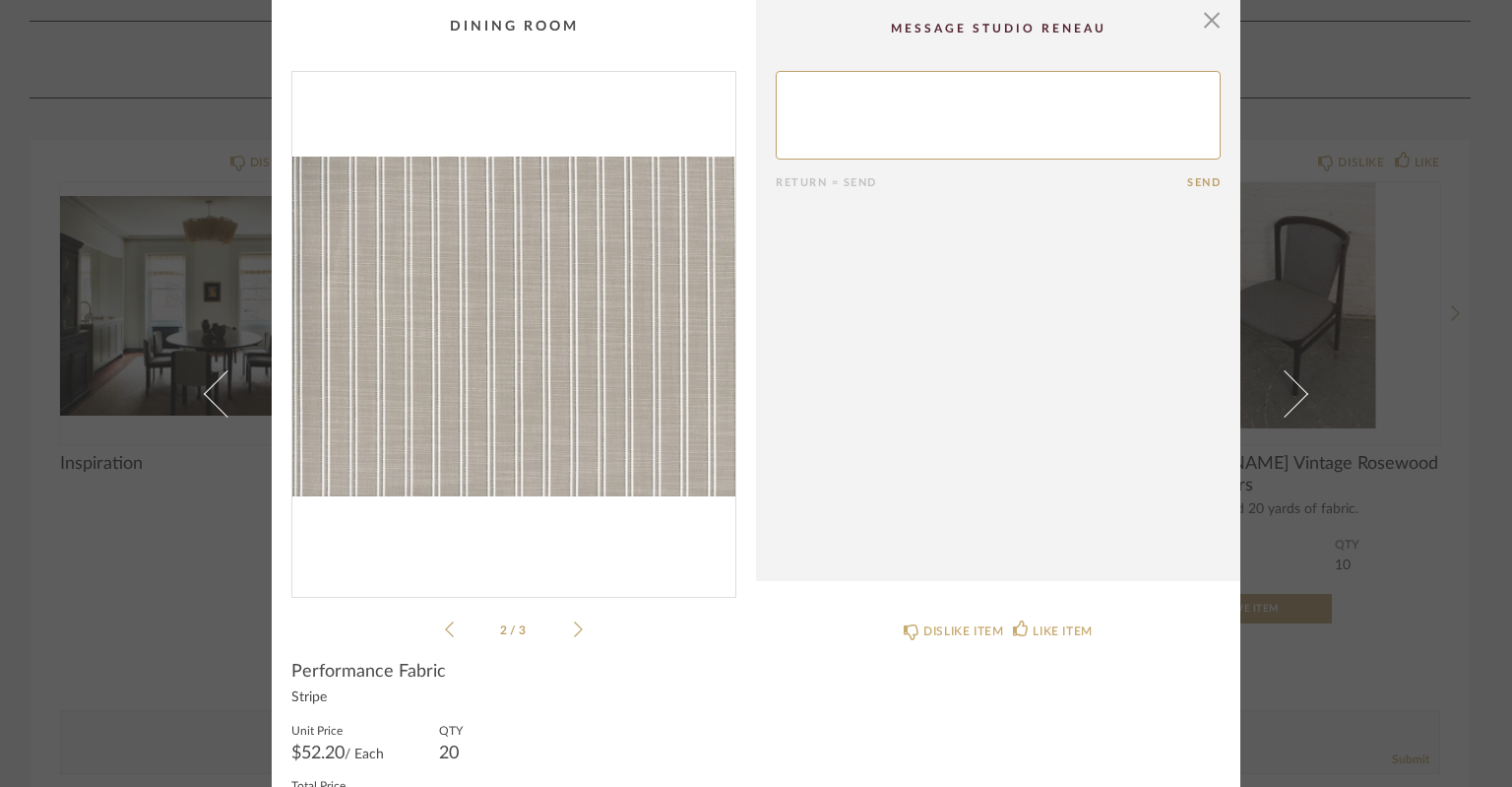 click 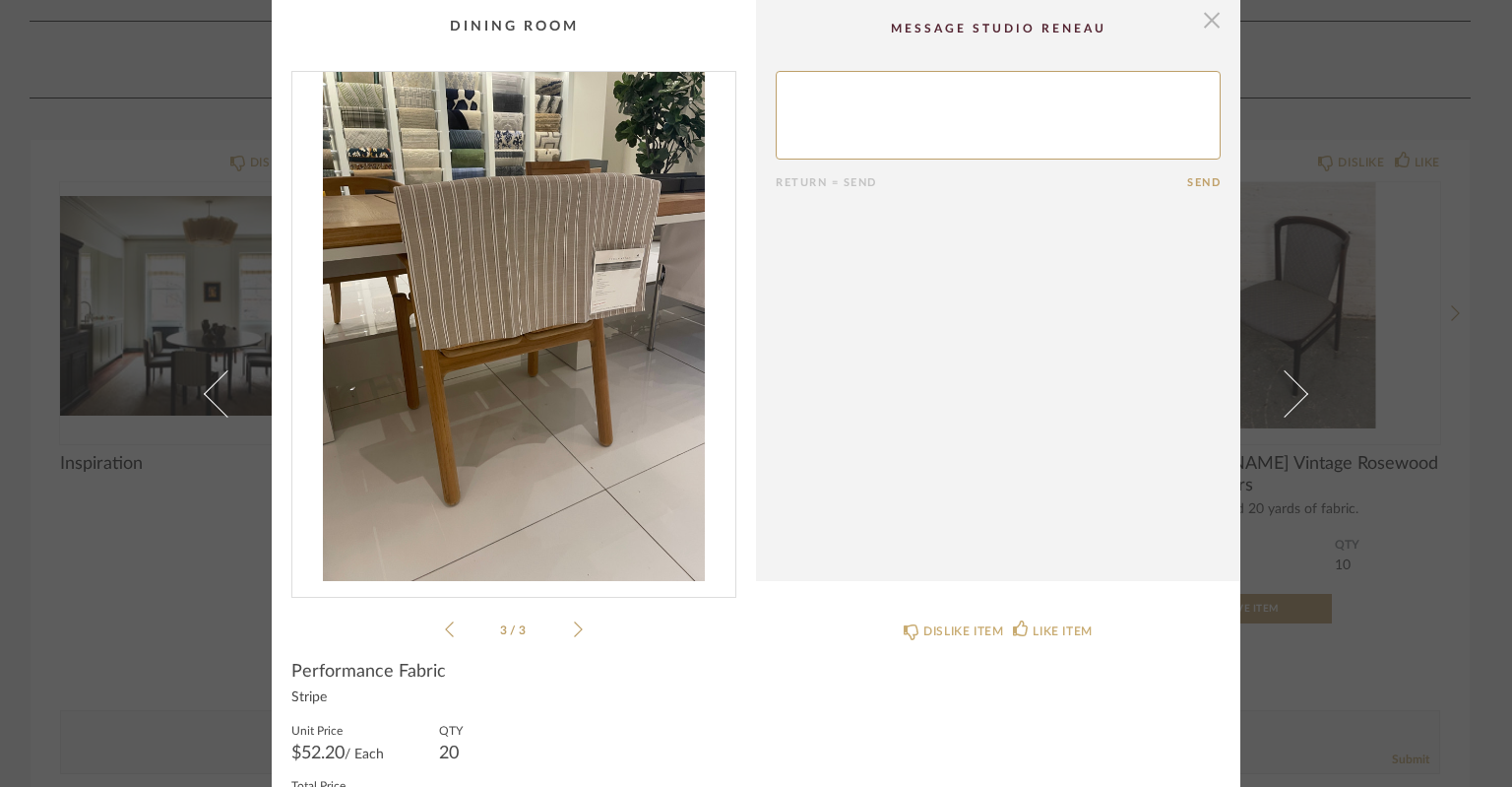 click at bounding box center [1212, 20] 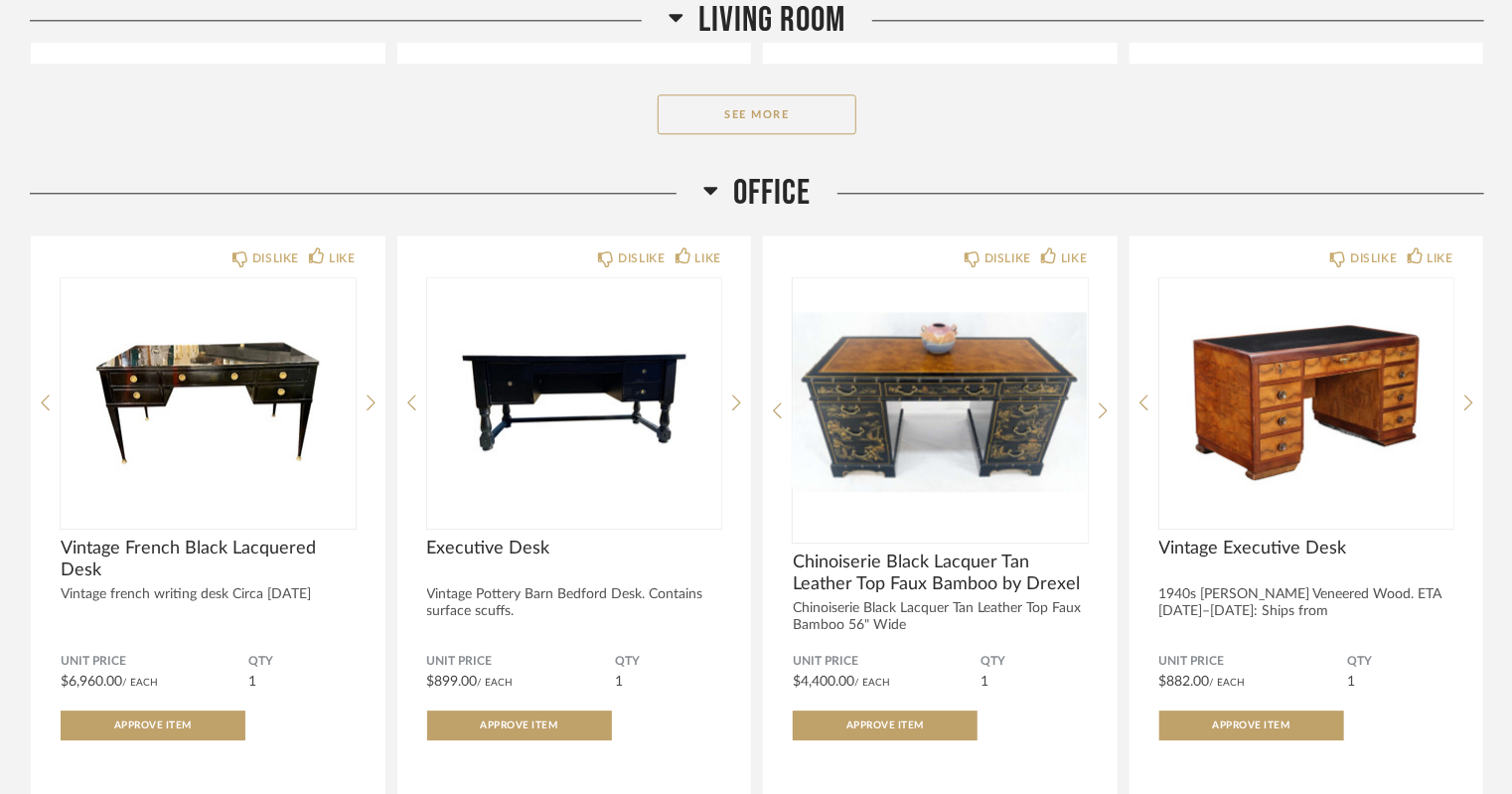 scroll, scrollTop: 2695, scrollLeft: 0, axis: vertical 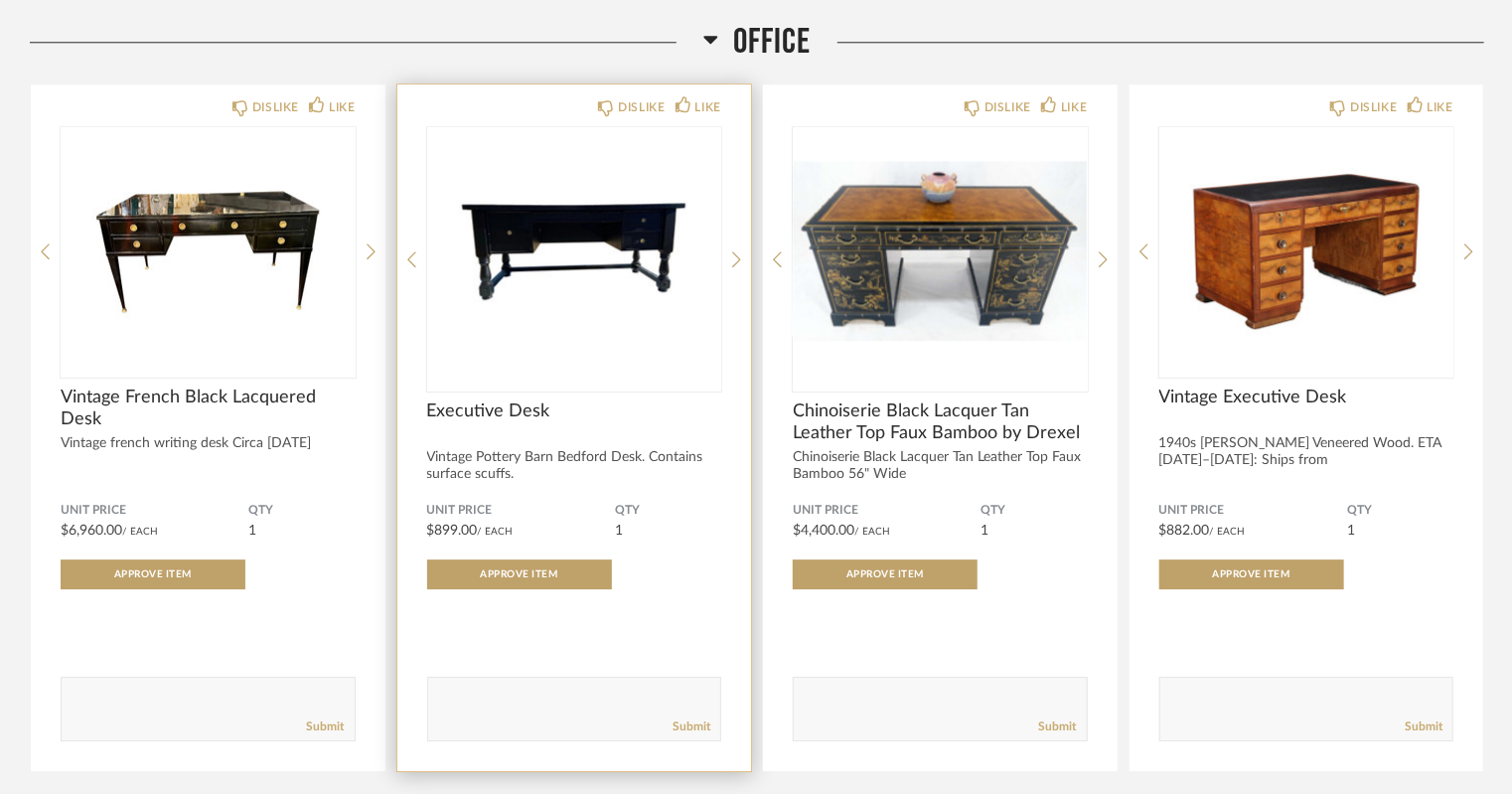 drag, startPoint x: 557, startPoint y: 234, endPoint x: 548, endPoint y: 206, distance: 29.410882 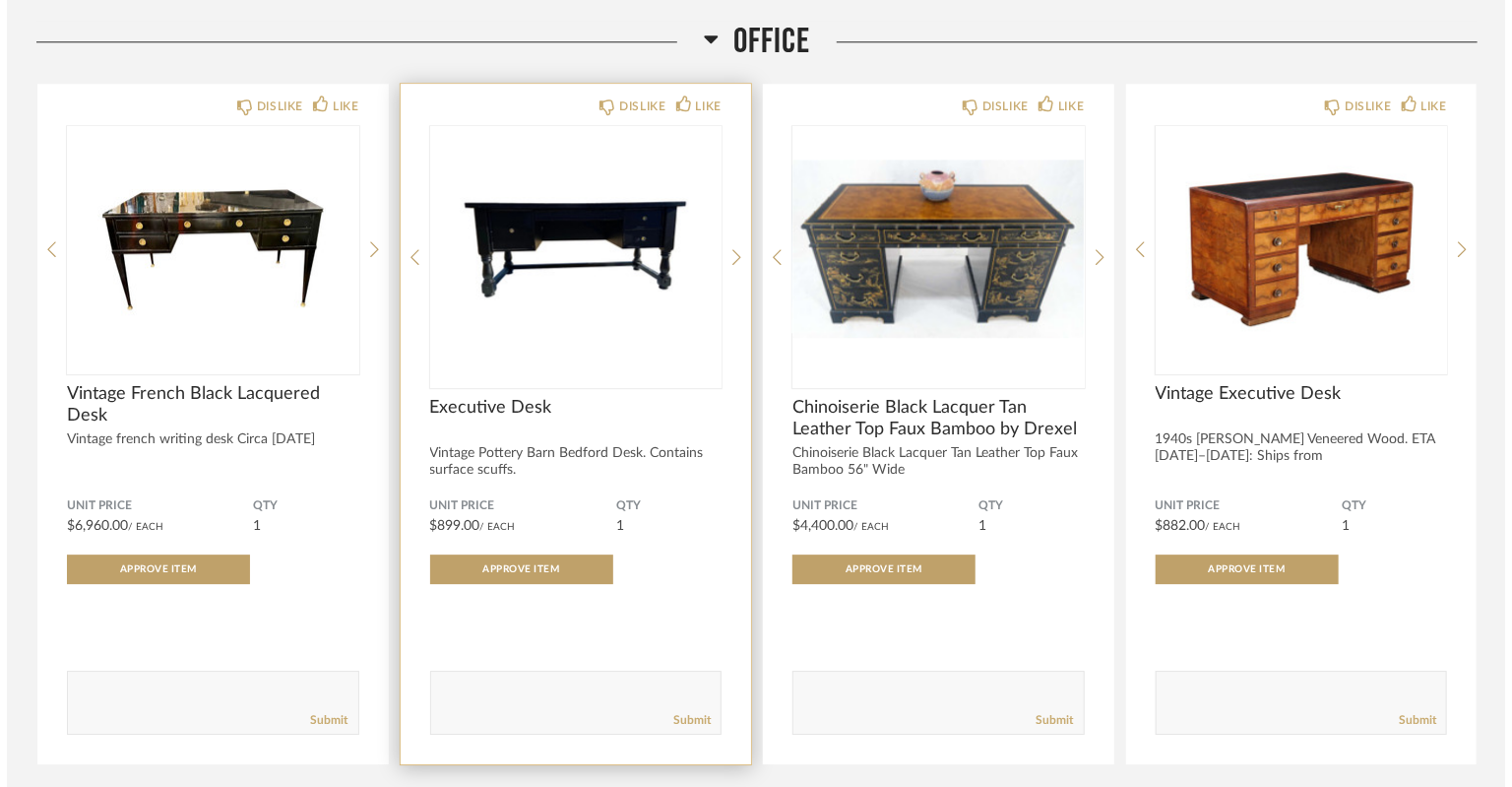scroll, scrollTop: 0, scrollLeft: 0, axis: both 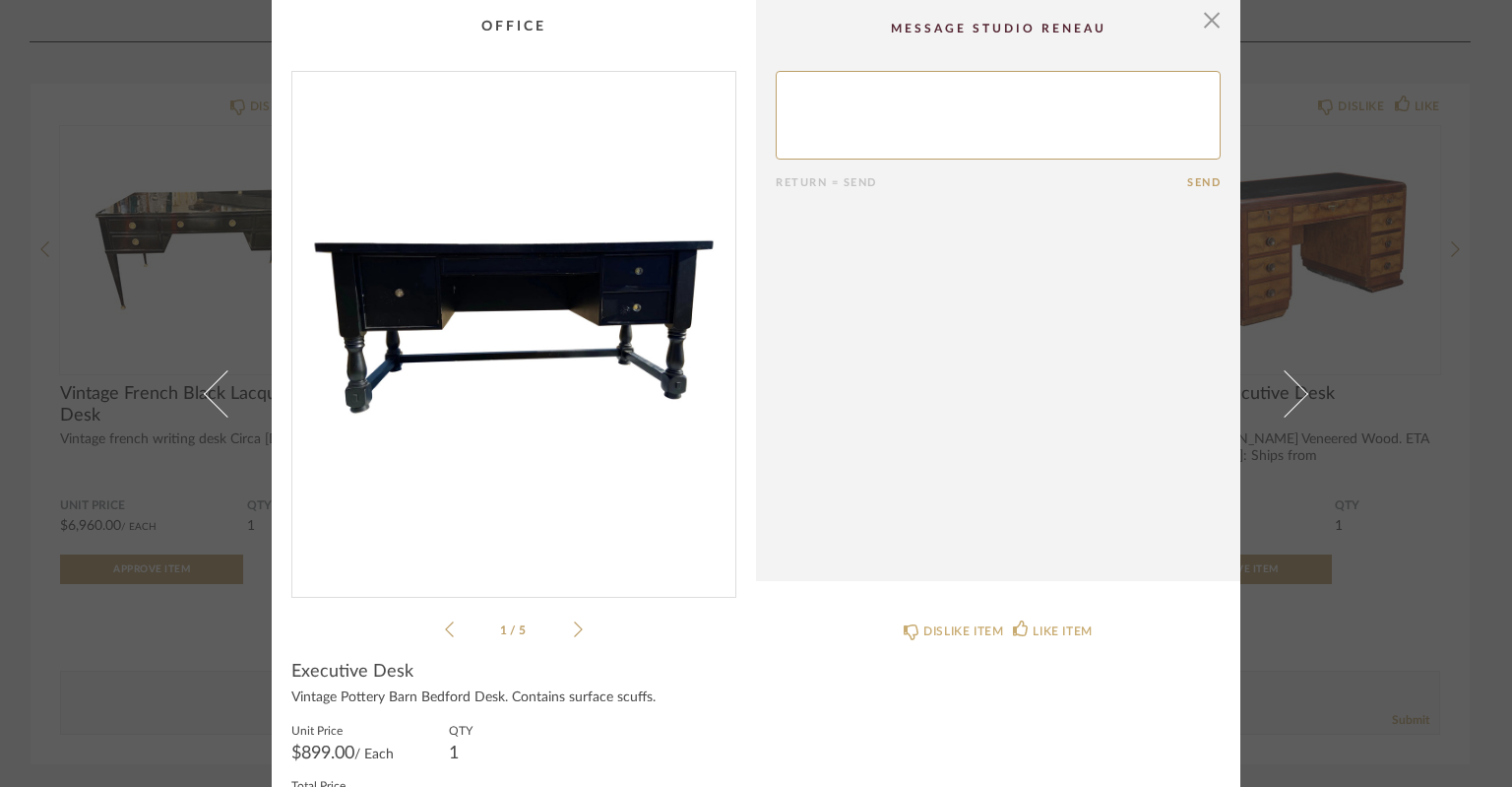 click 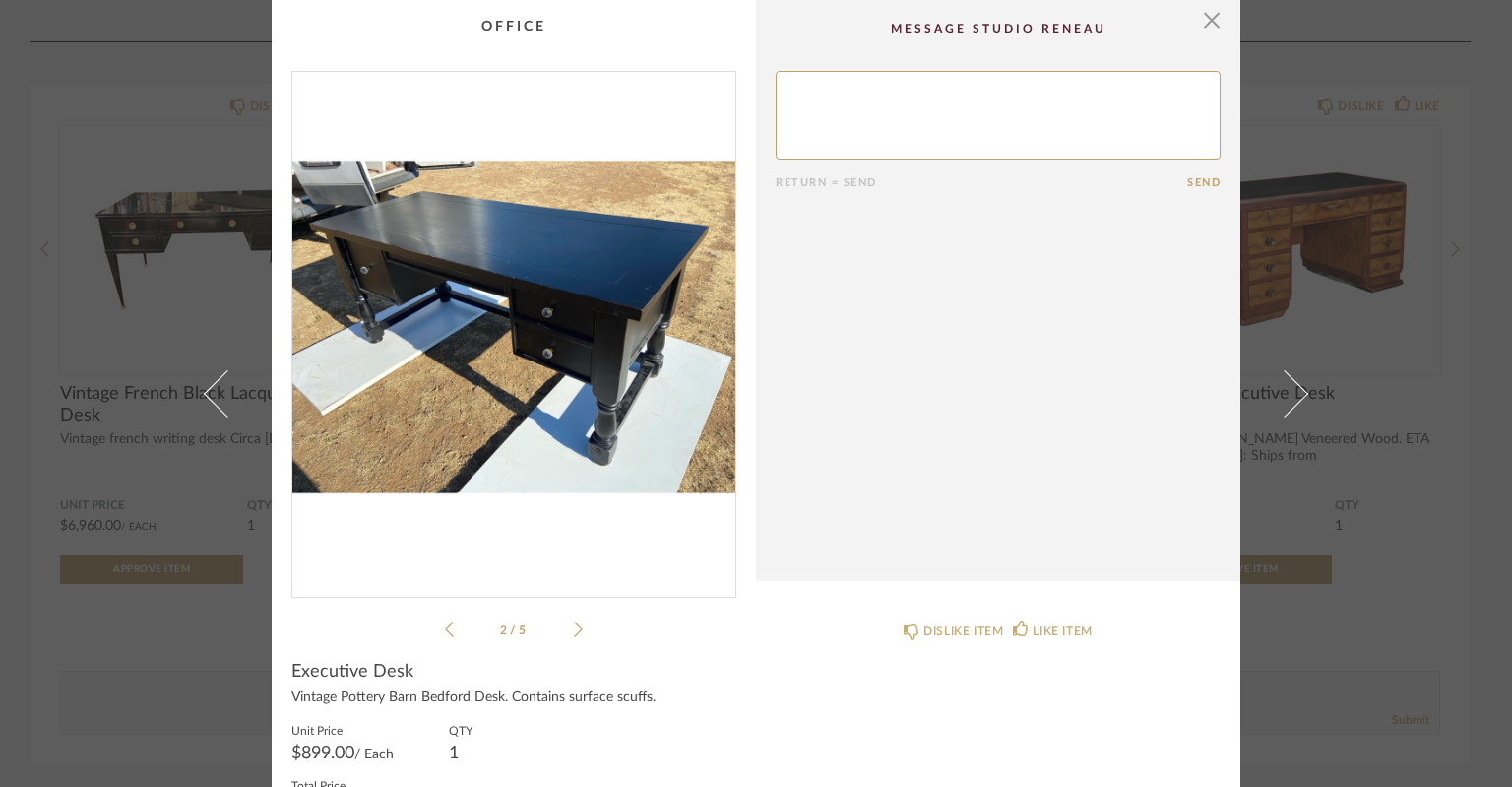click 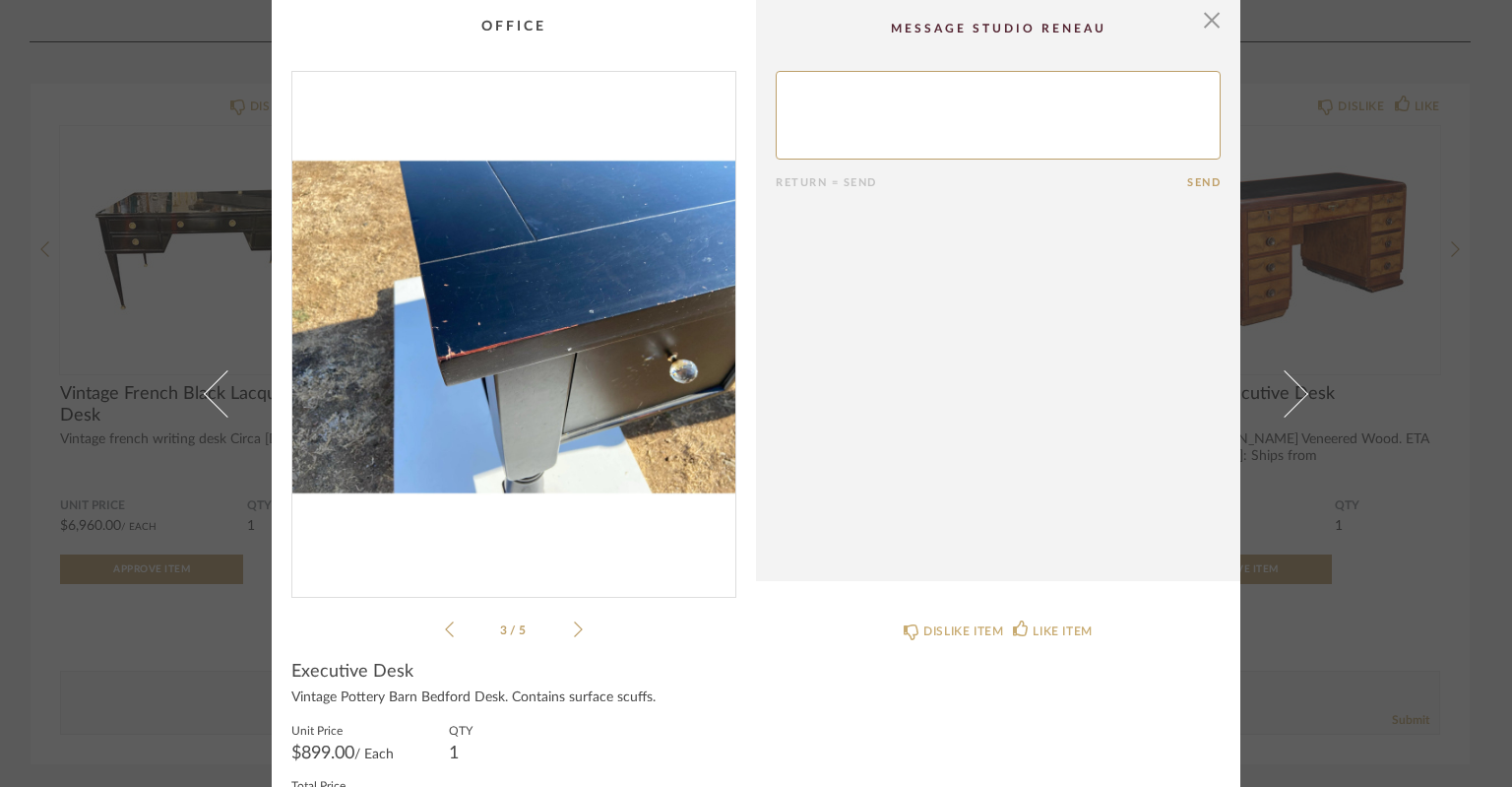 click 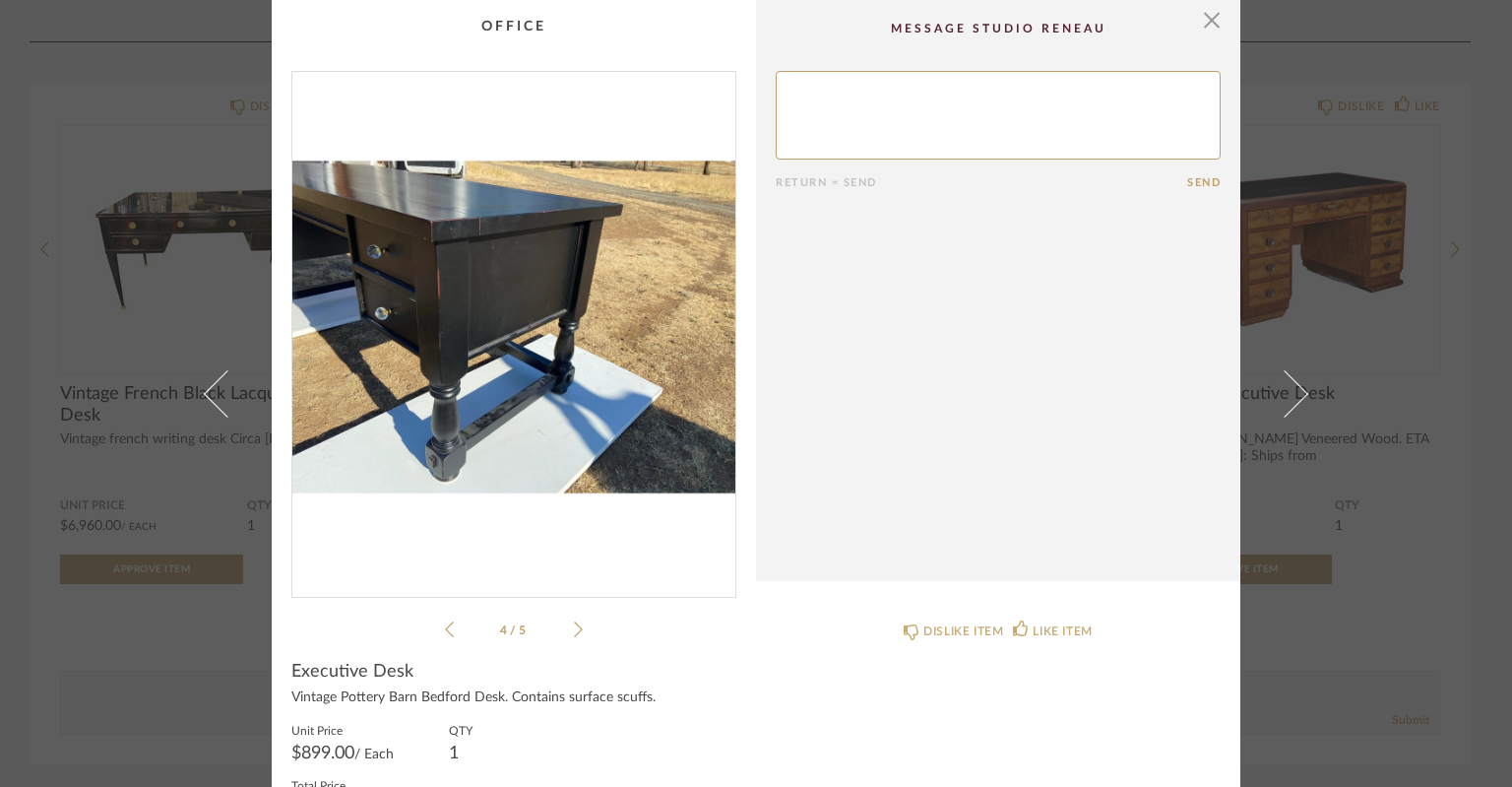 click 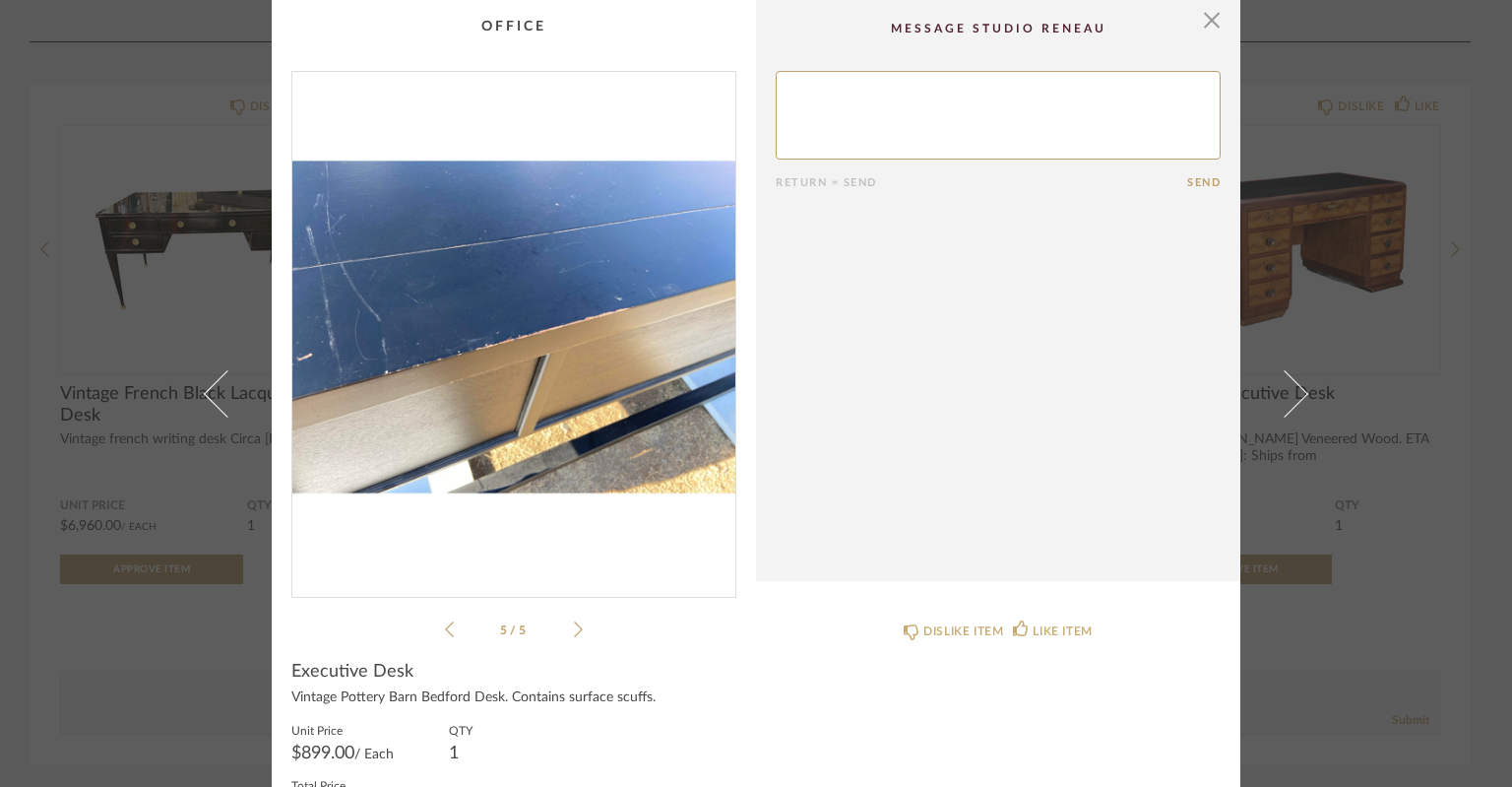 click 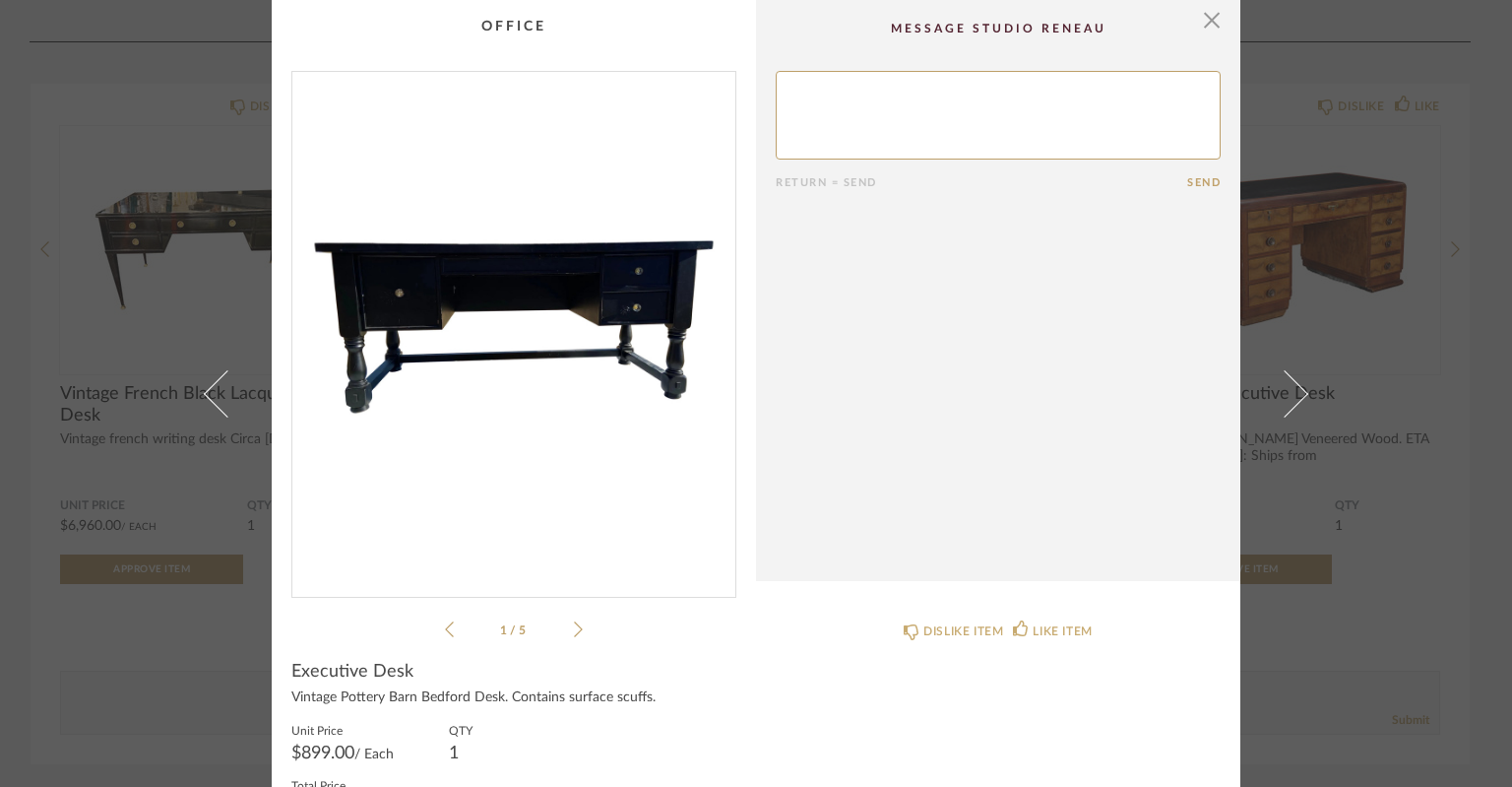 click 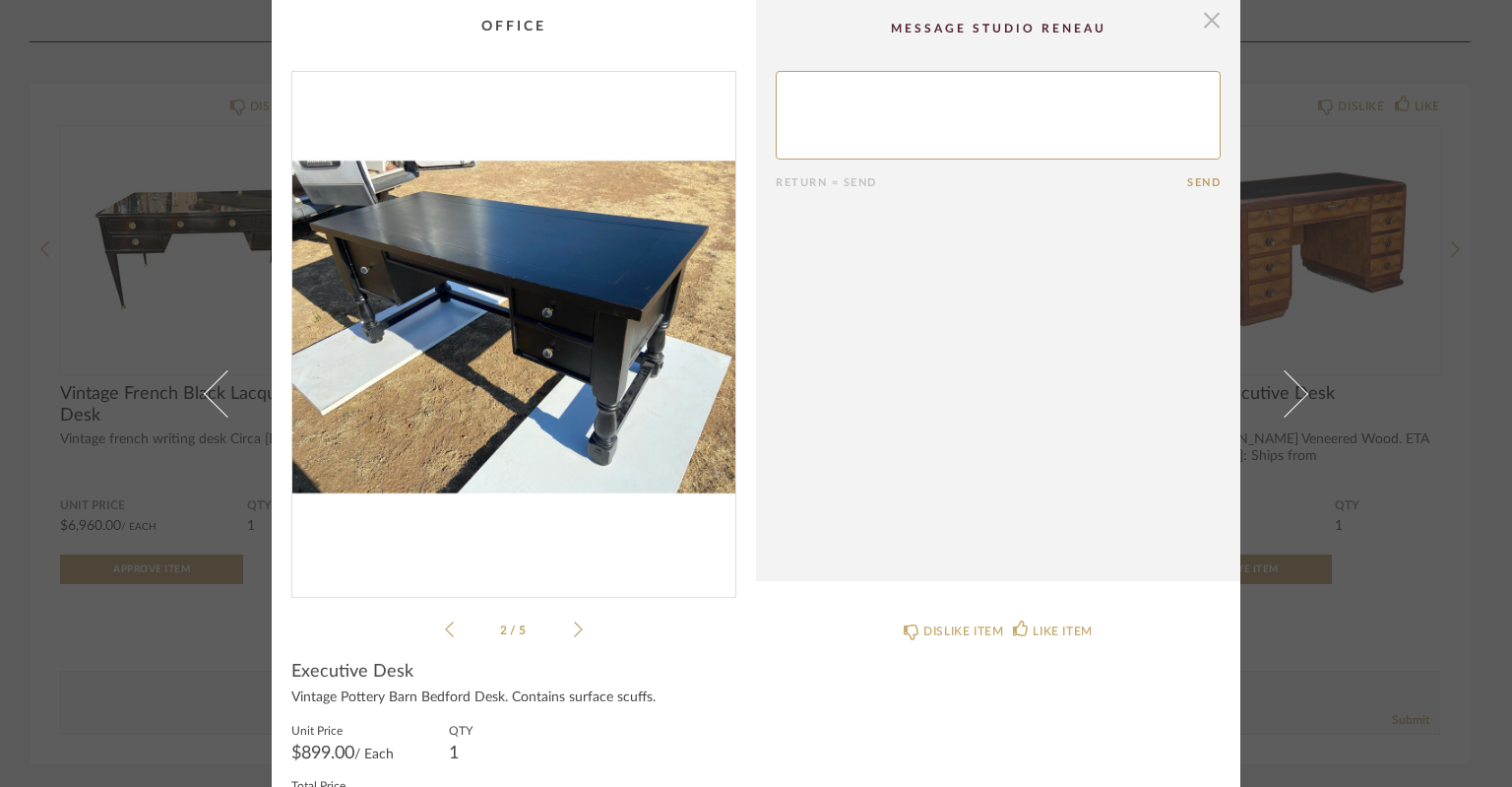 click at bounding box center [1212, 20] 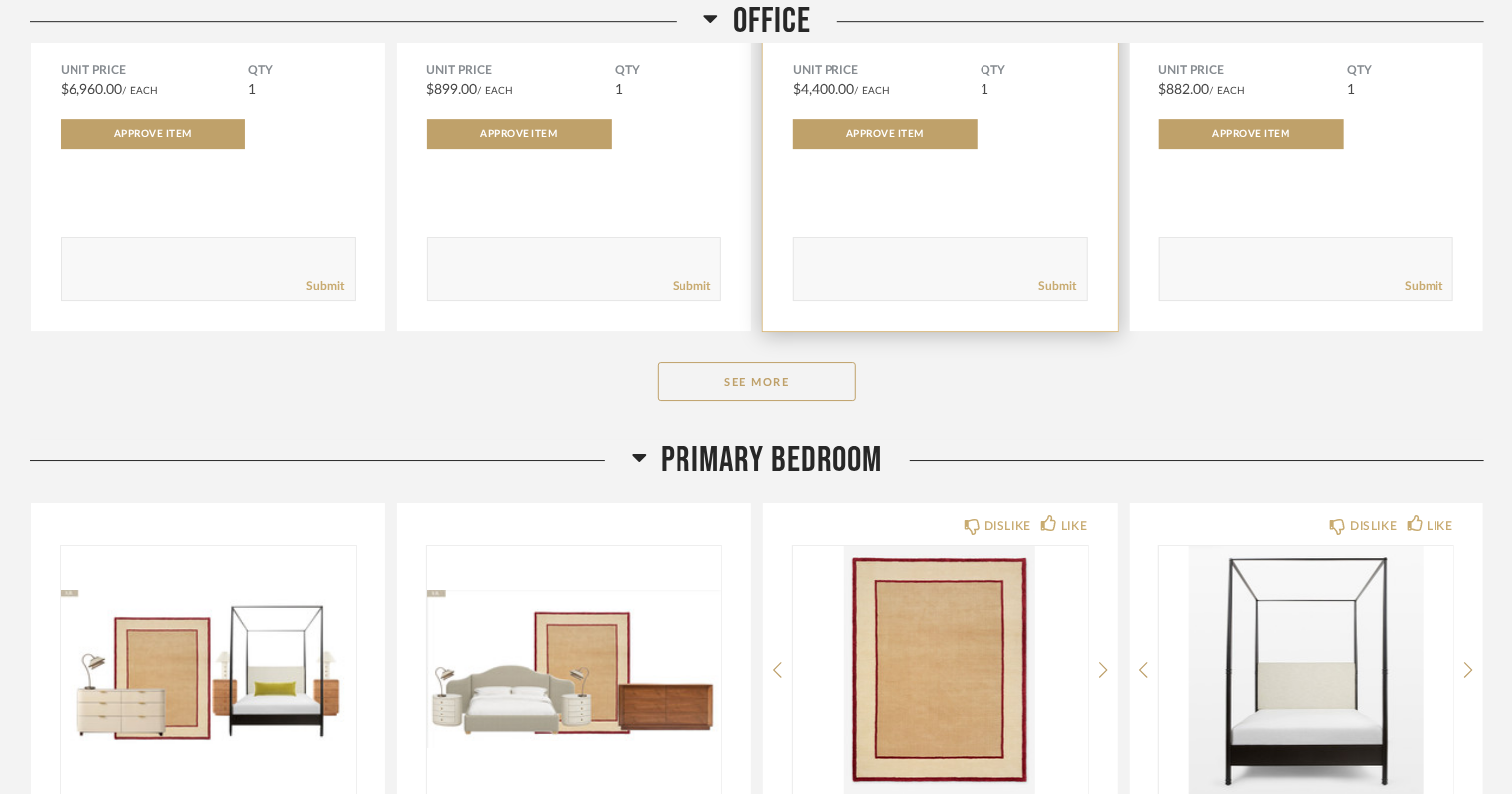 scroll, scrollTop: 3063, scrollLeft: 0, axis: vertical 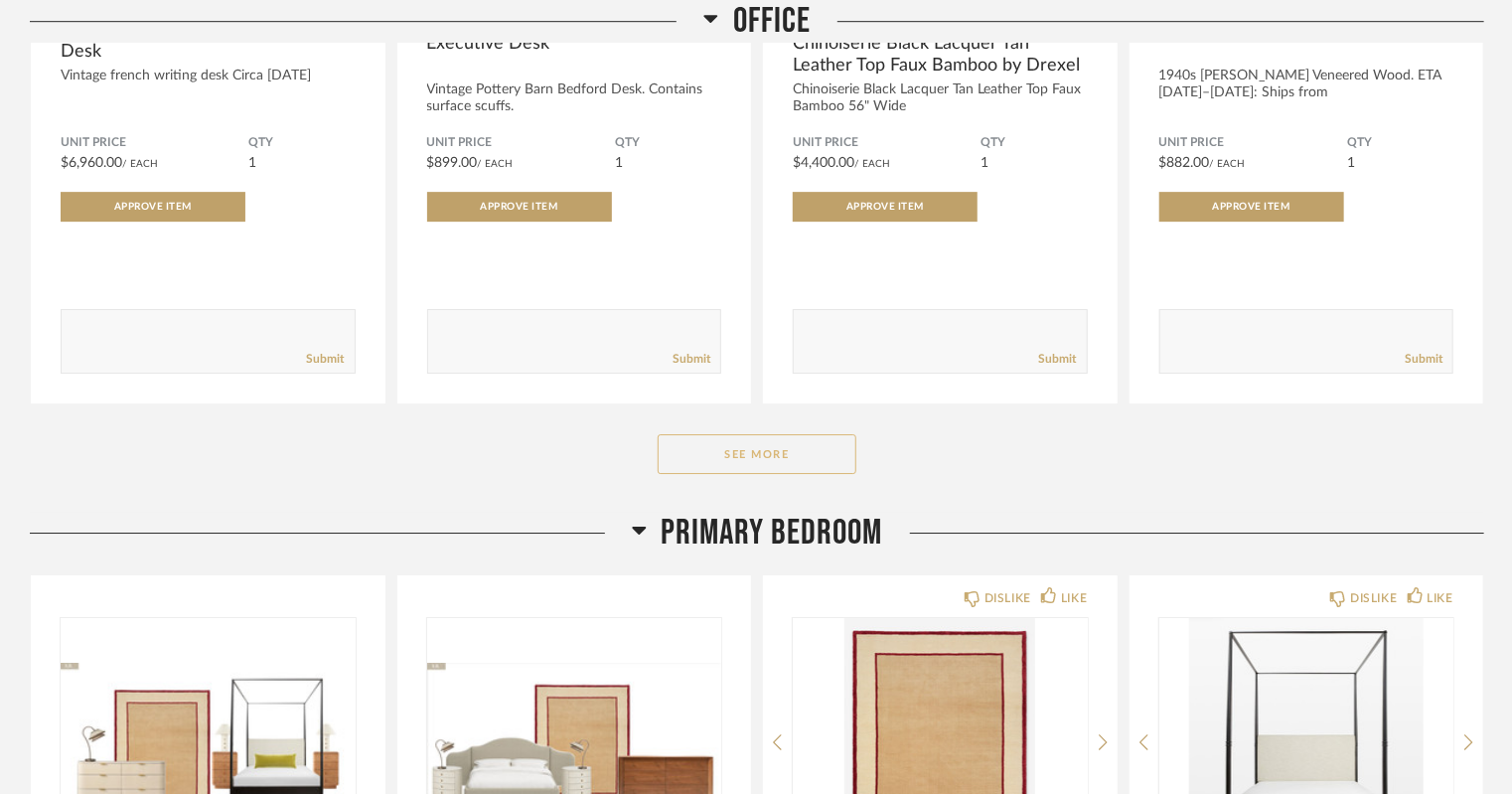 click on "See More" 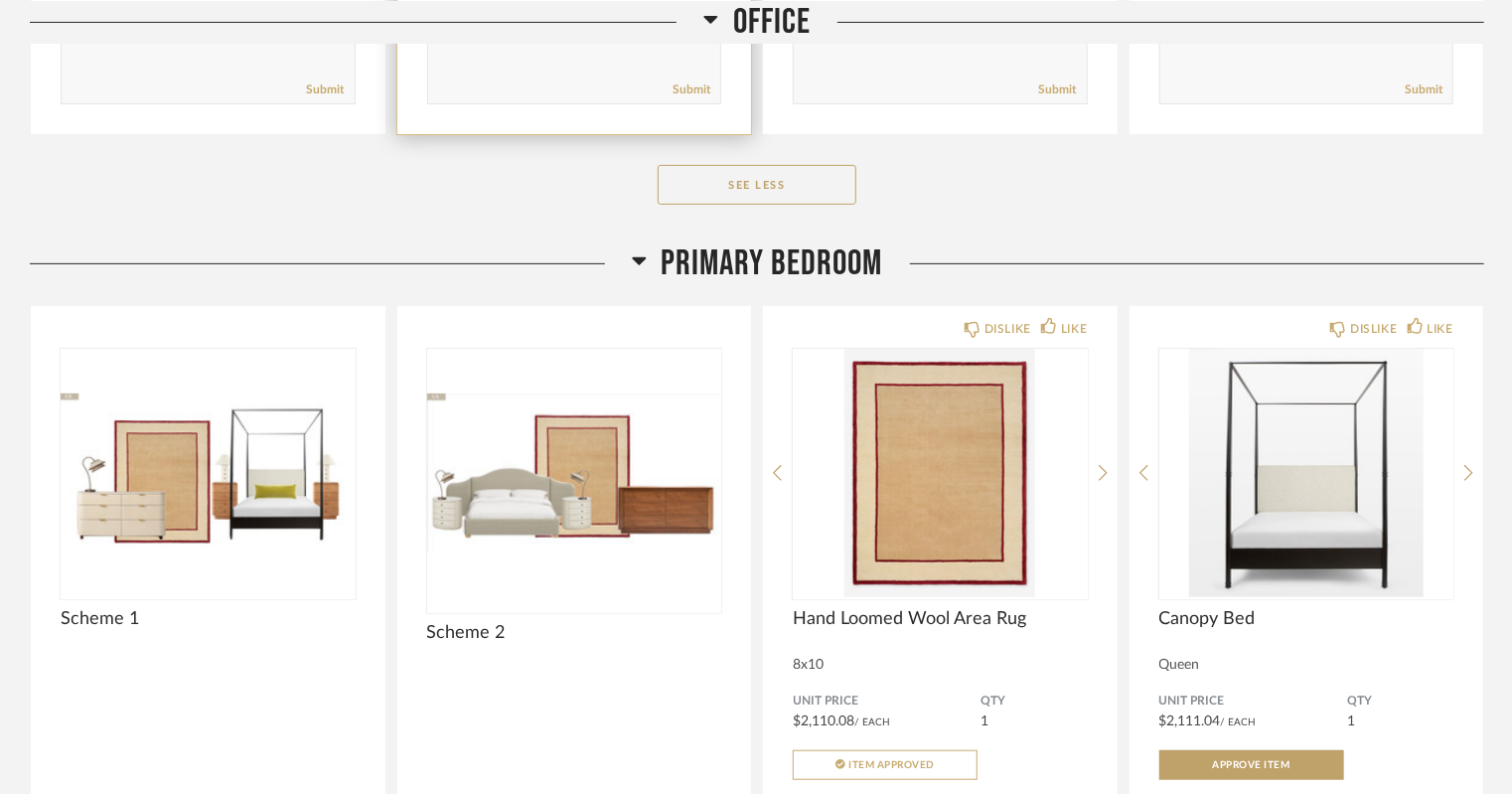 scroll, scrollTop: 4215, scrollLeft: 0, axis: vertical 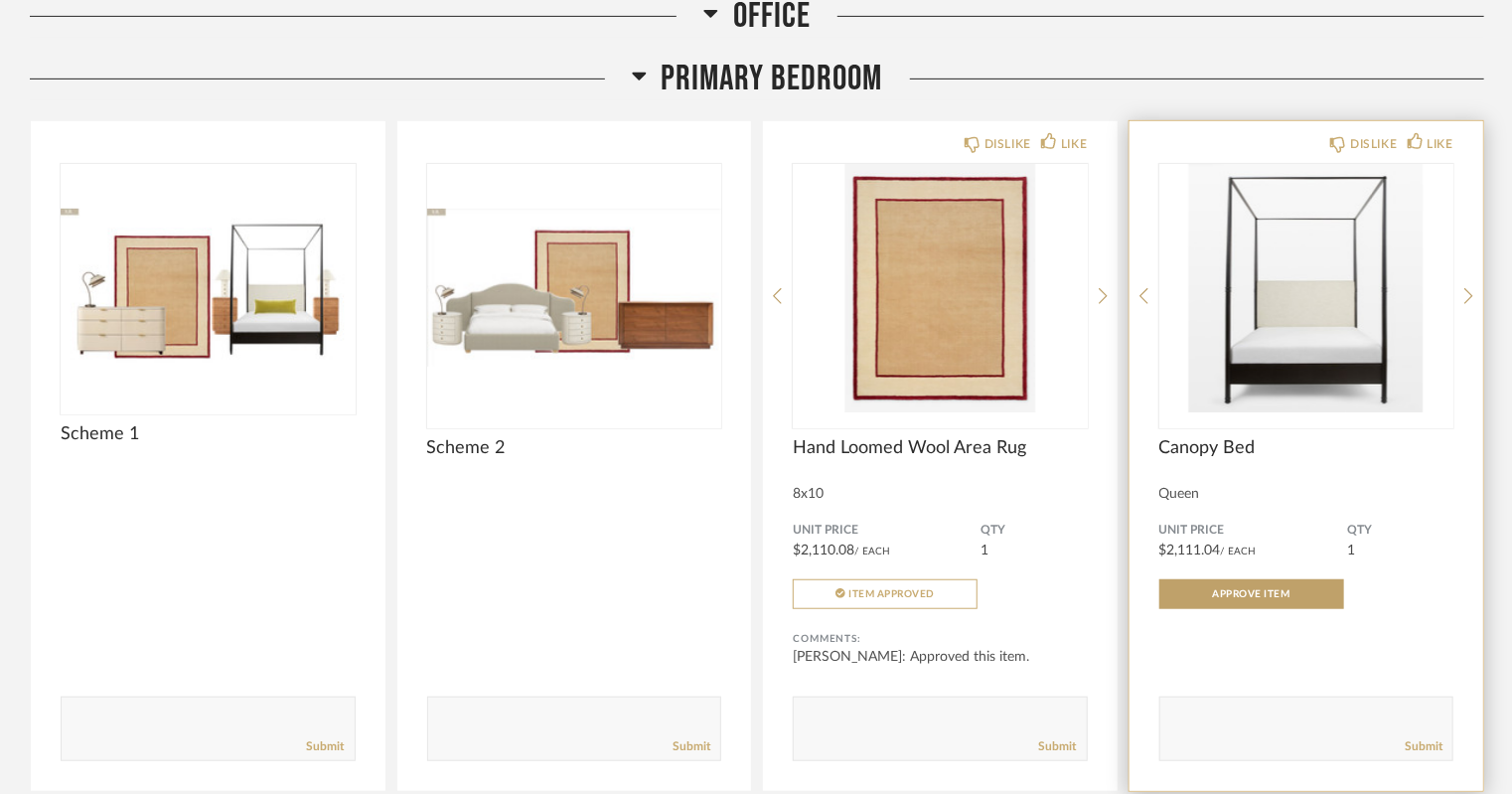 click at bounding box center [1306, 288] 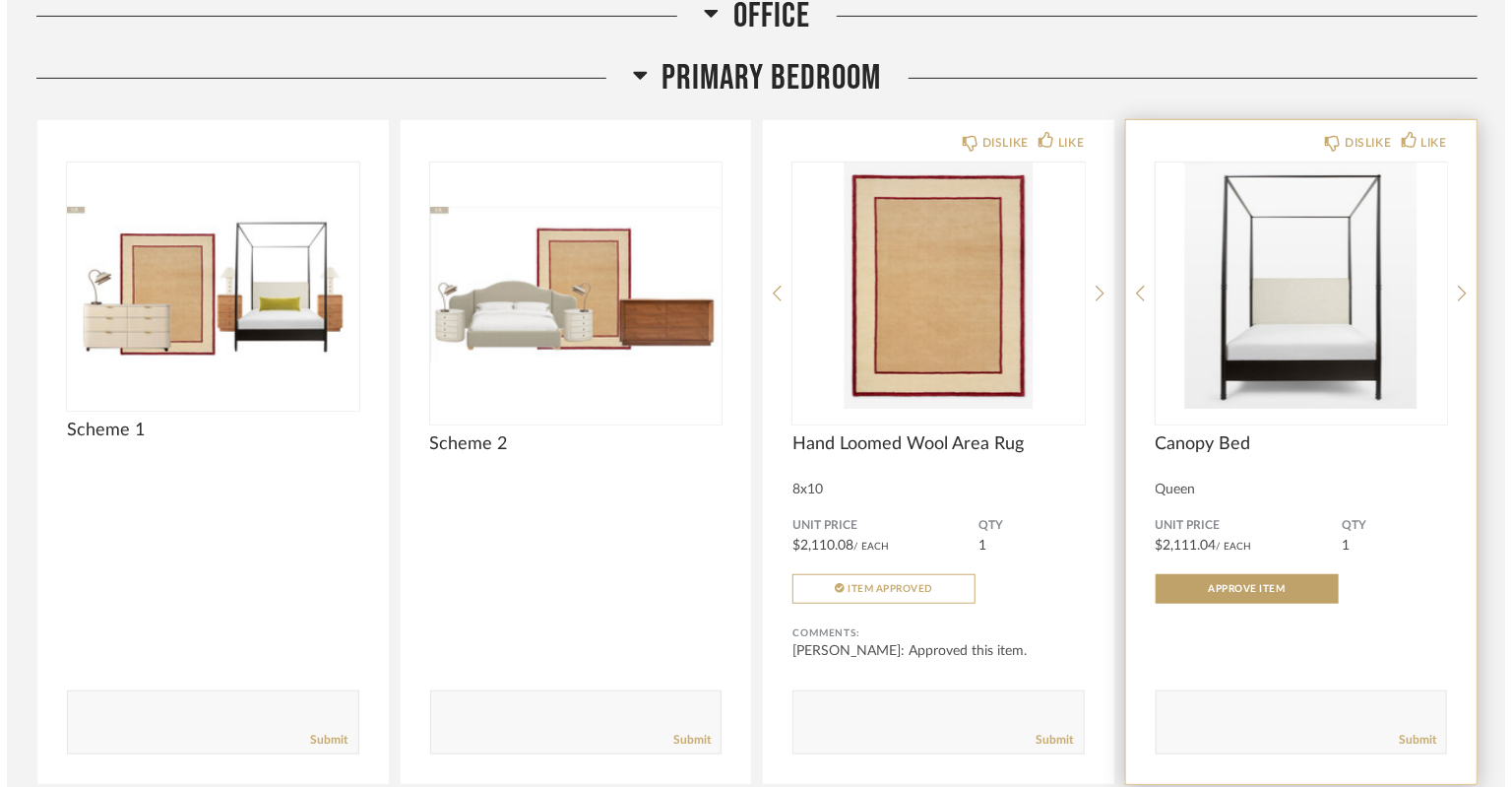 scroll, scrollTop: 0, scrollLeft: 0, axis: both 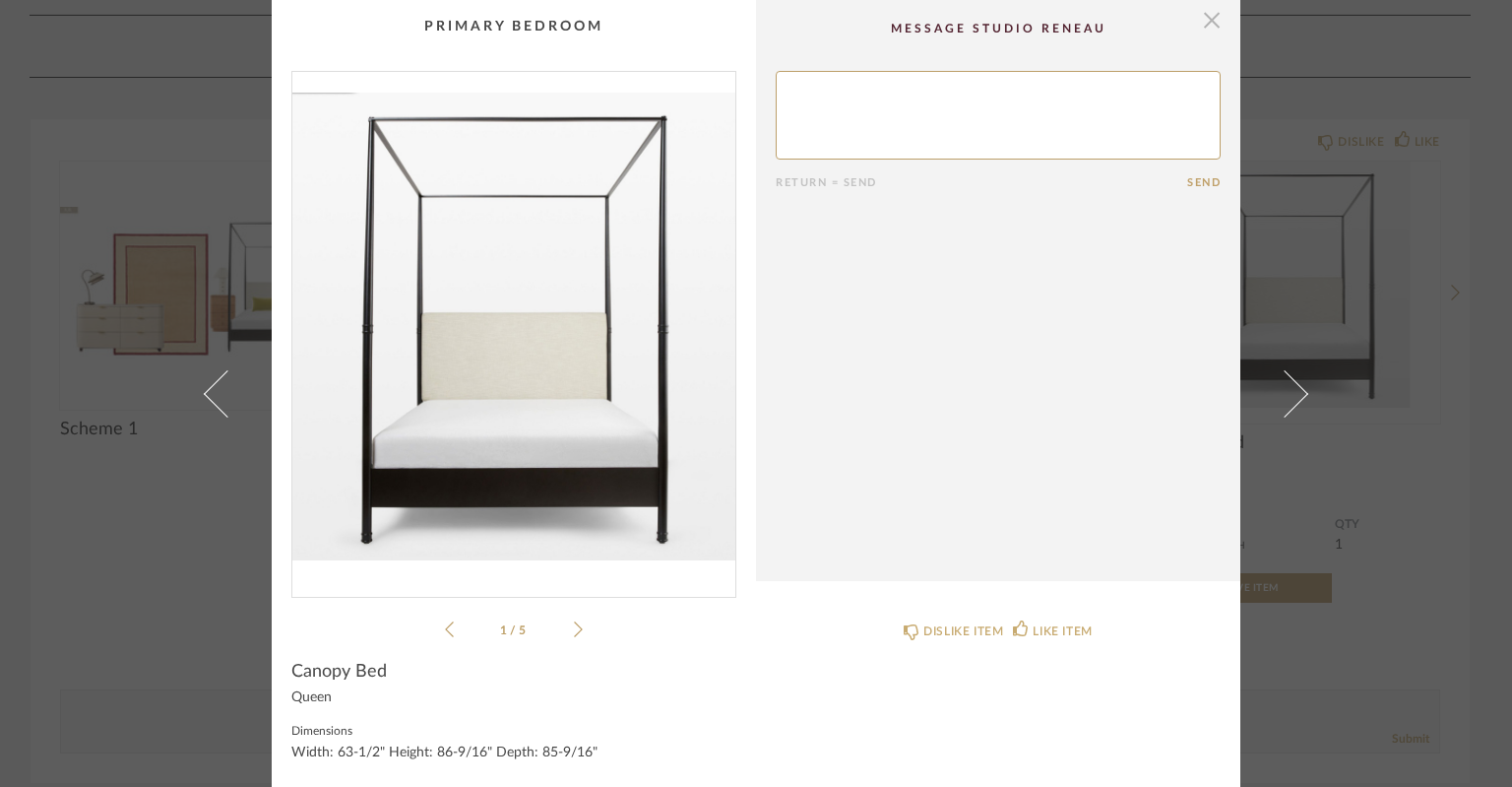 click at bounding box center [1212, 20] 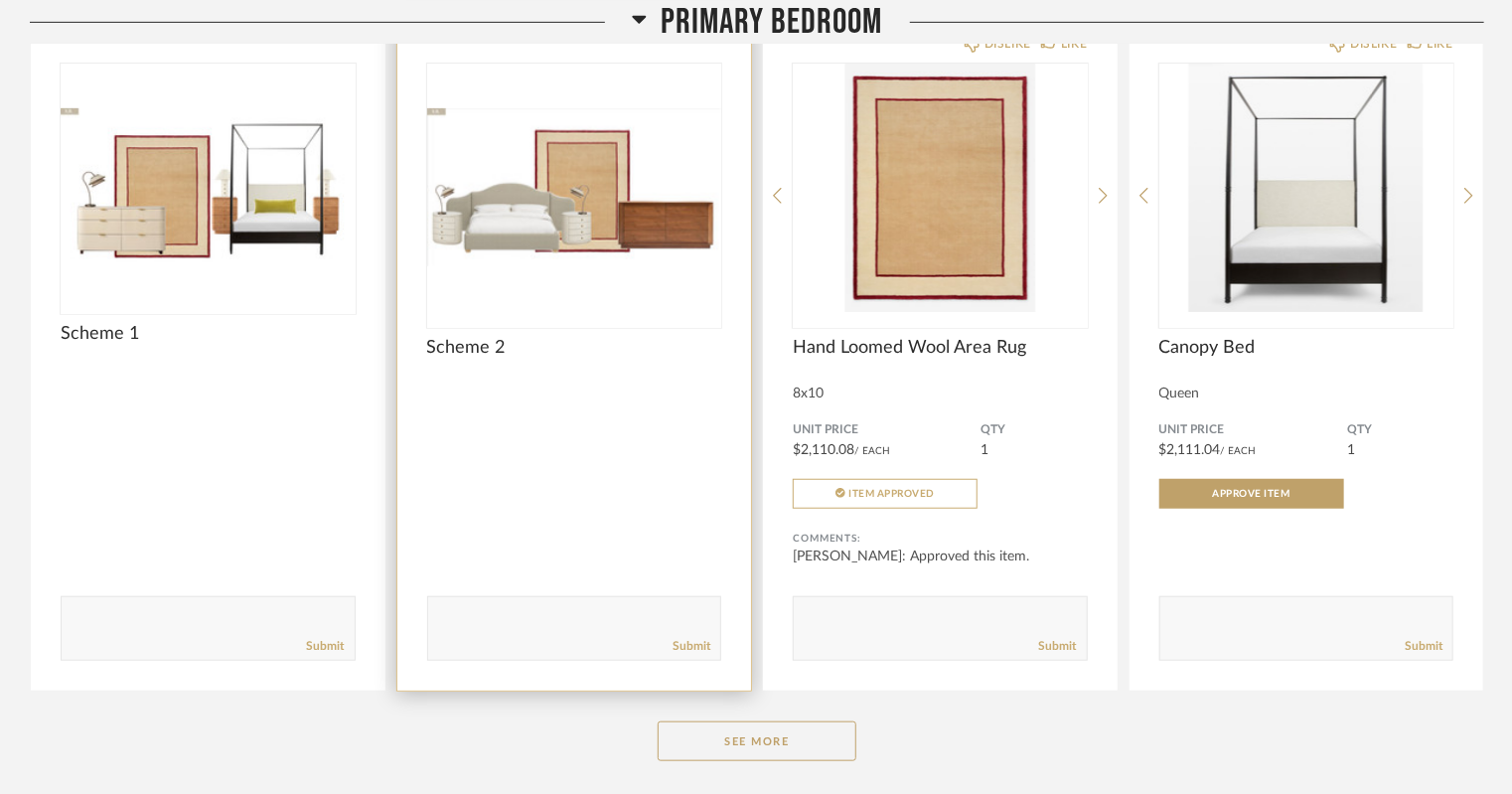 scroll, scrollTop: 4450, scrollLeft: 0, axis: vertical 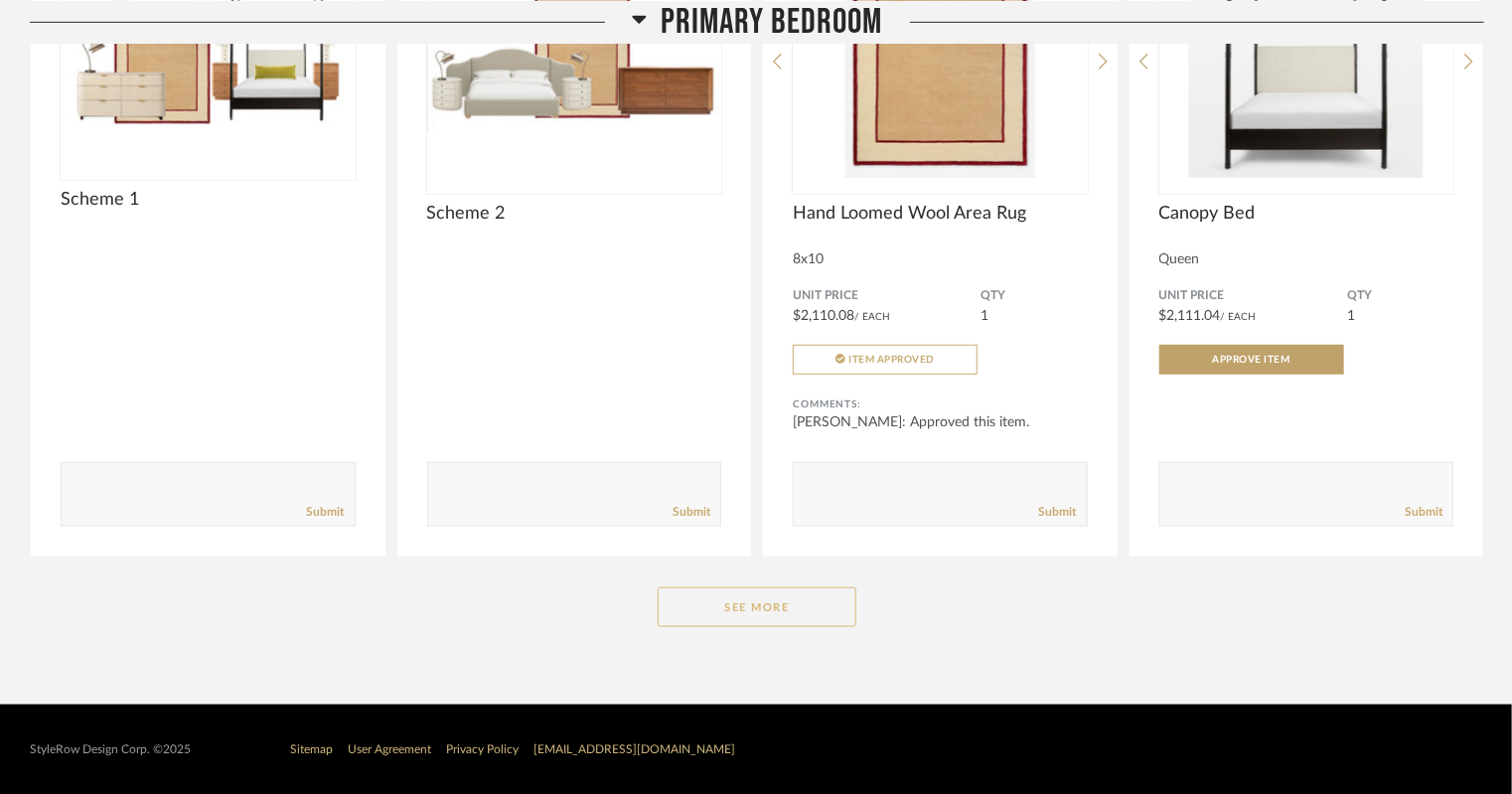 click on "See More" 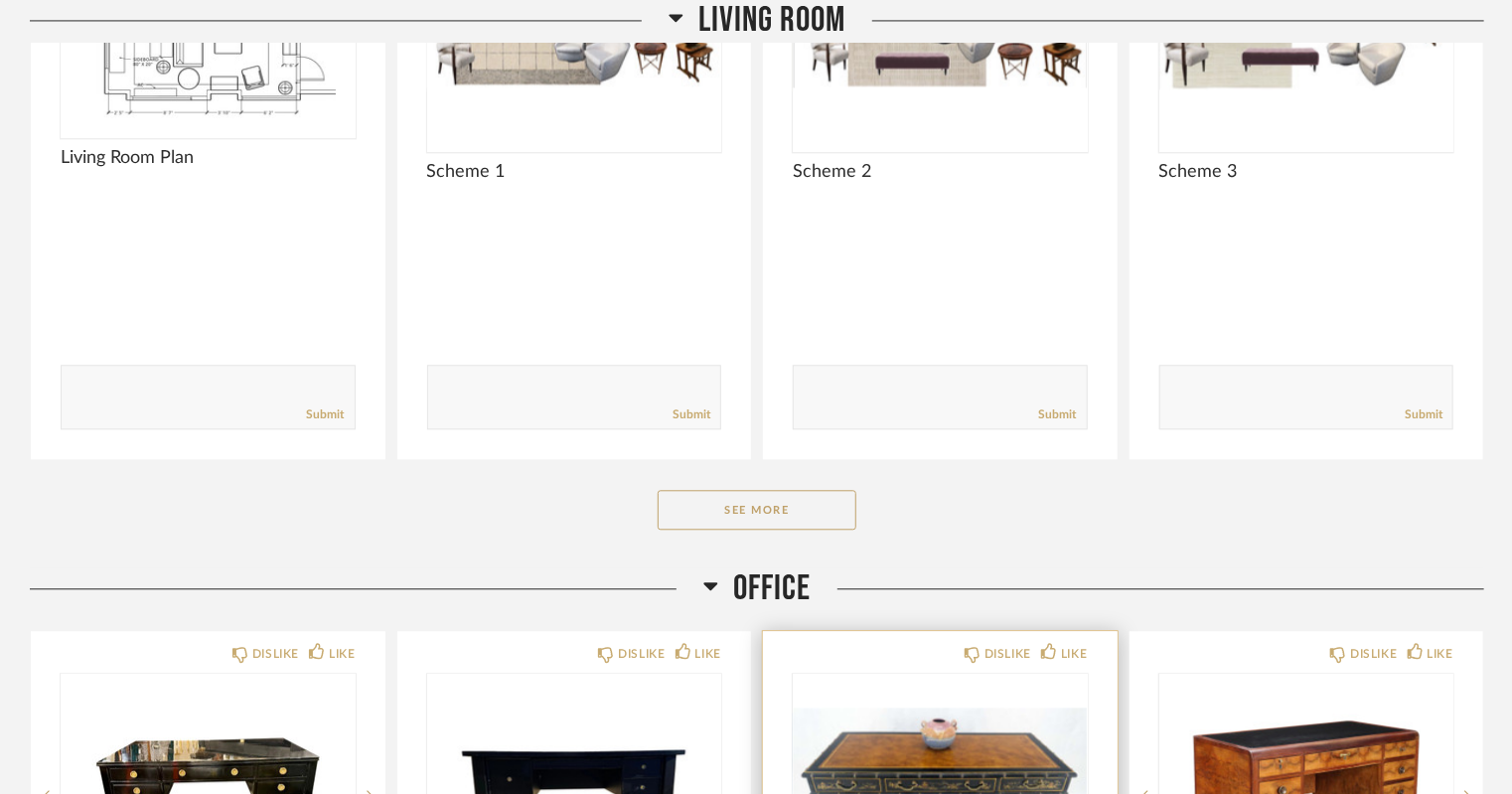 scroll, scrollTop: 2149, scrollLeft: 0, axis: vertical 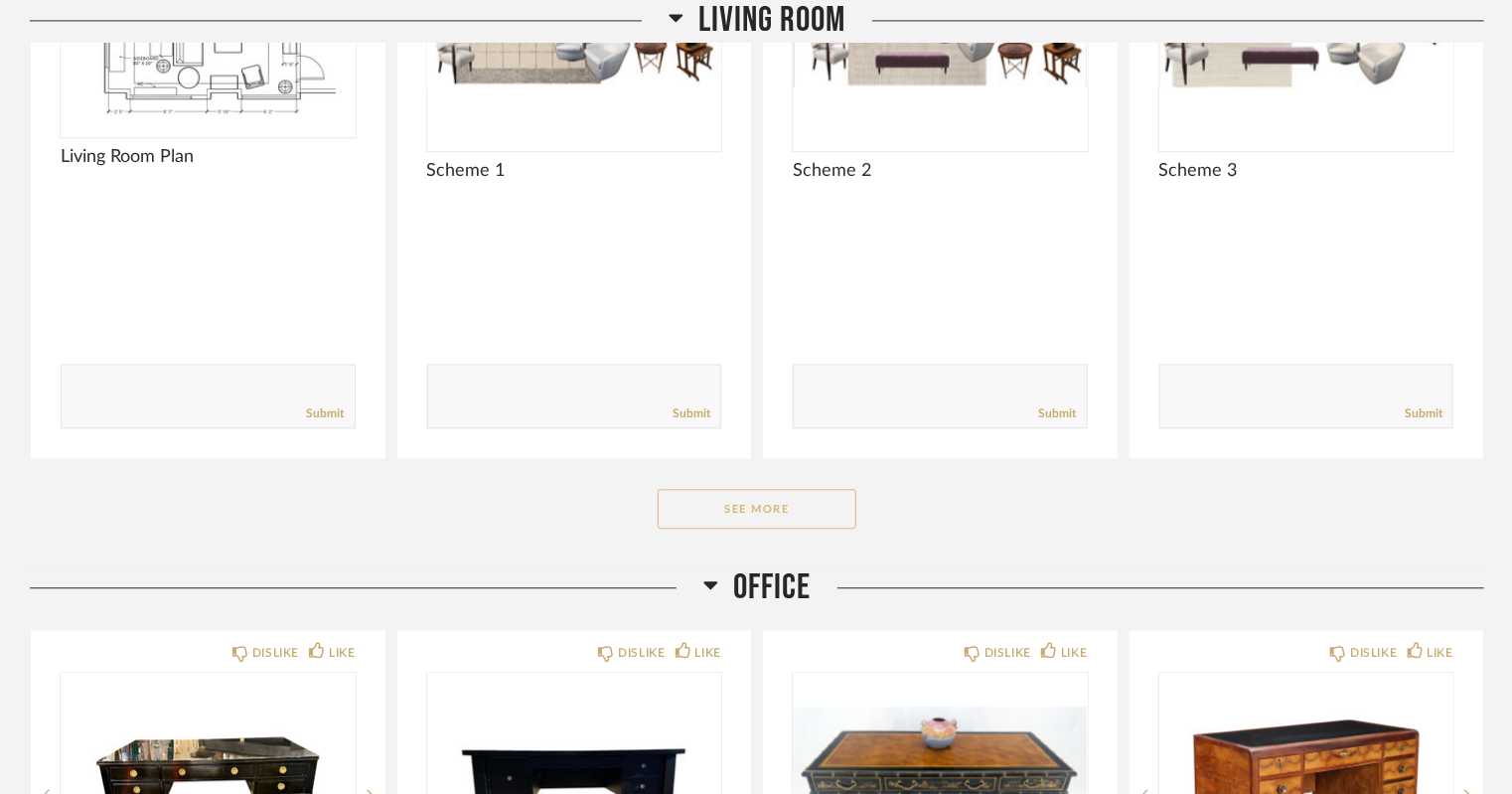click on "See More" 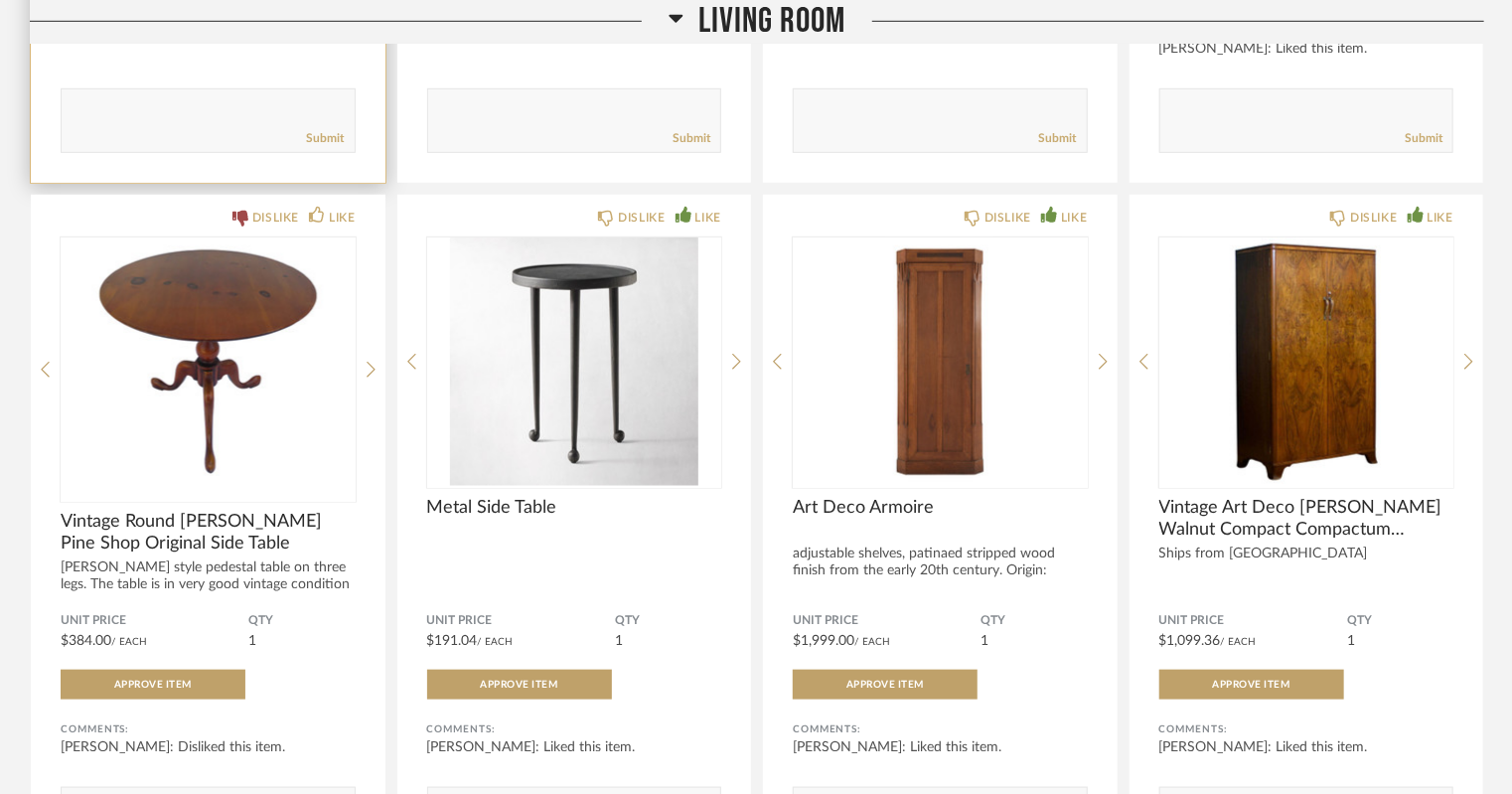 scroll, scrollTop: 4573, scrollLeft: 0, axis: vertical 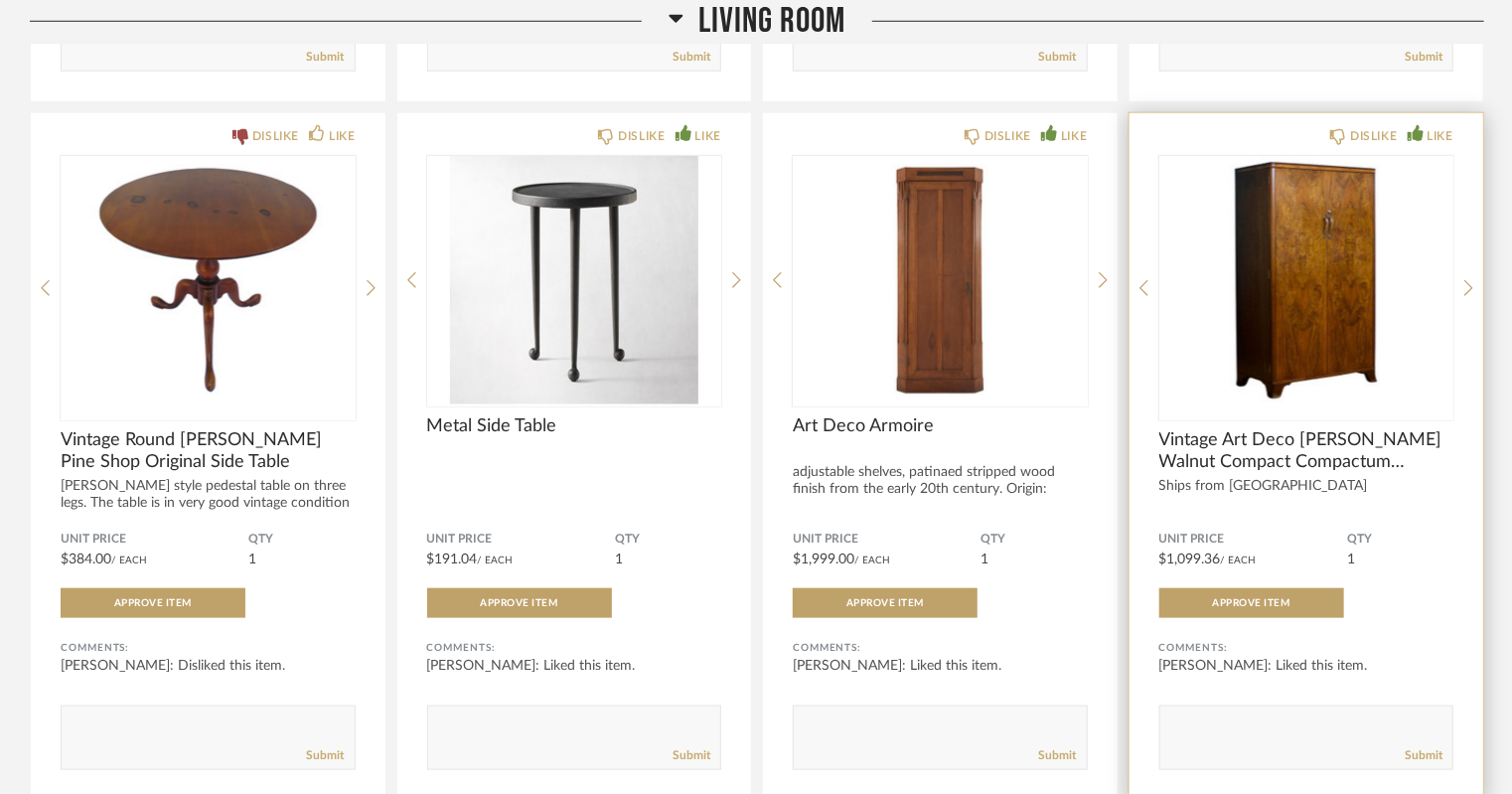 click at bounding box center (1306, 280) 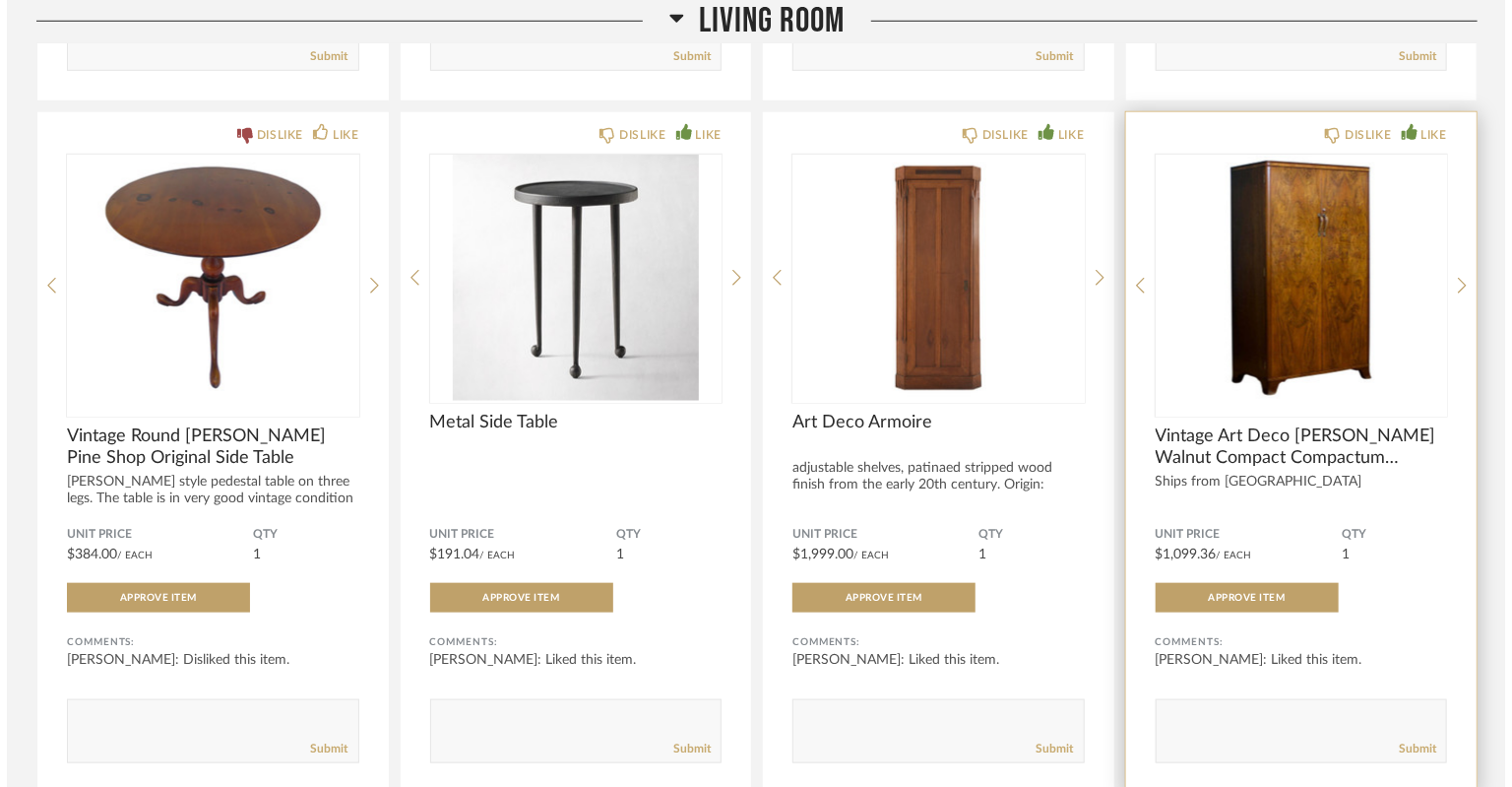 scroll, scrollTop: 0, scrollLeft: 0, axis: both 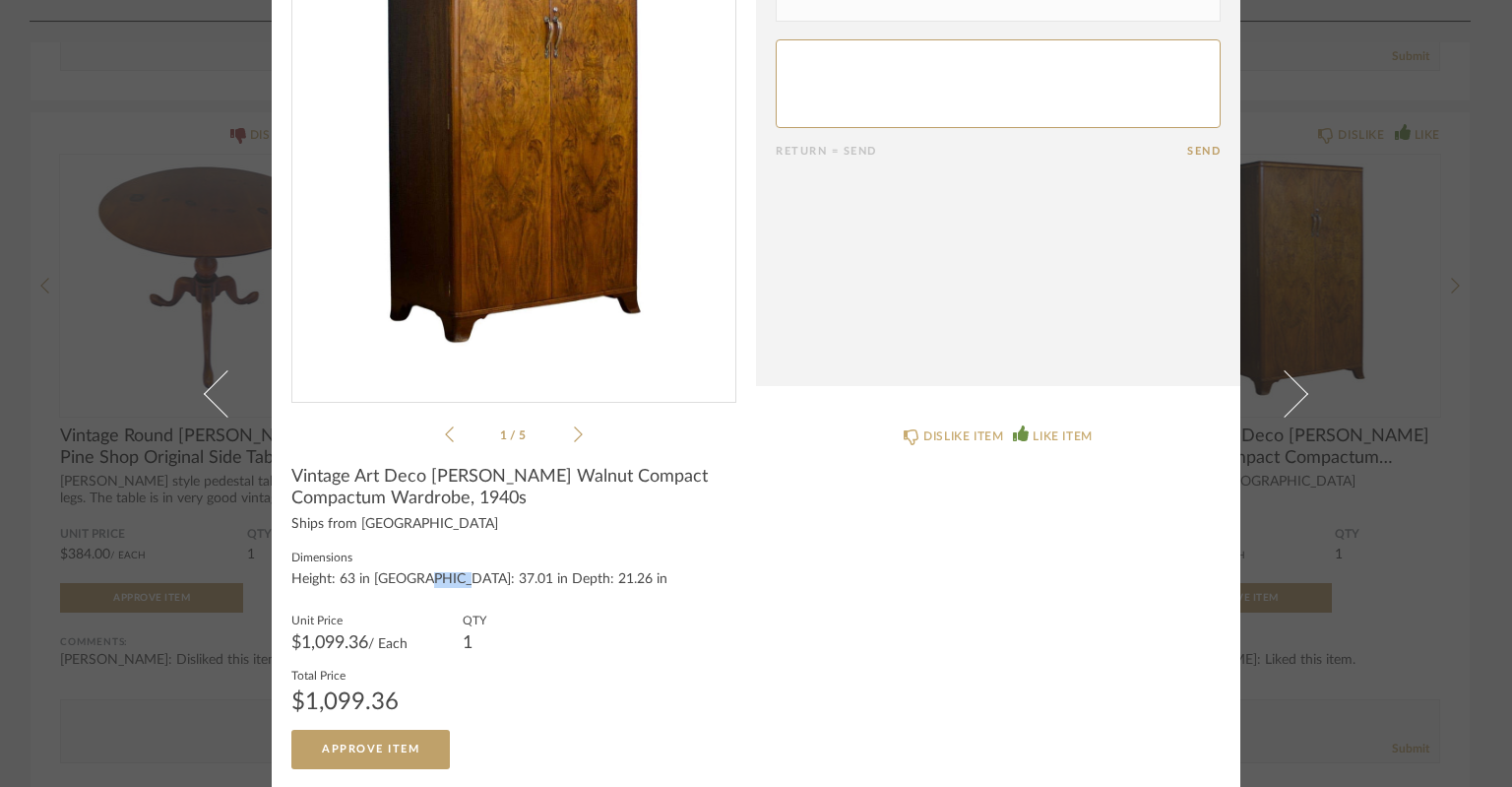 drag, startPoint x: 412, startPoint y: 575, endPoint x: 442, endPoint y: 575, distance: 30 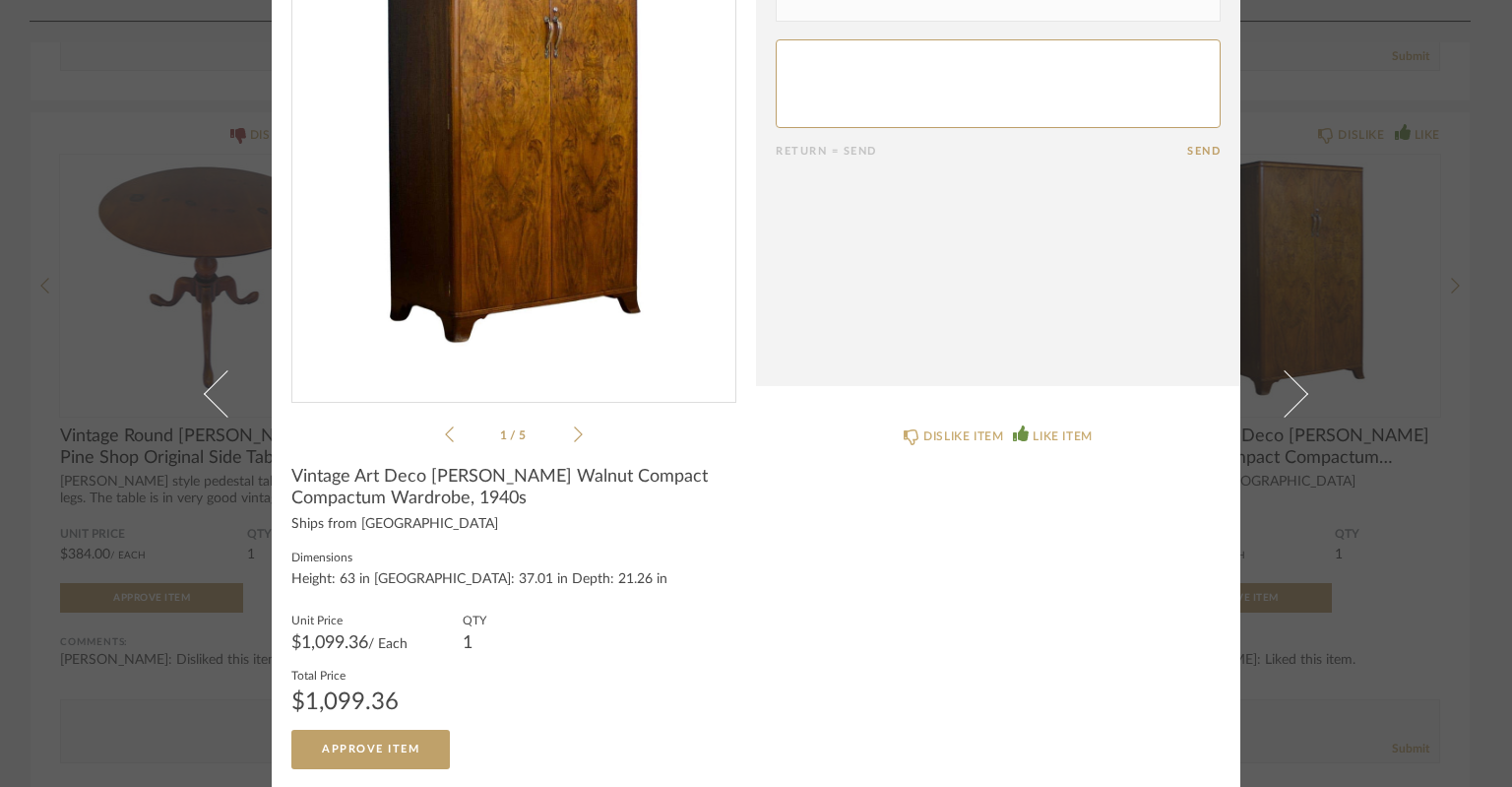 click on "Vintage Art Deco [PERSON_NAME] Walnut Compact Compactum Wardrobe, 1940s Ships from [GEOGRAPHIC_DATA]  Dimensions  Height: 63 in Width: 37.01 in Depth: 21.26 in  Unit Price  $1,099.36  / Each  QTY  1  Total Price   $1,099.36  Approve Item" 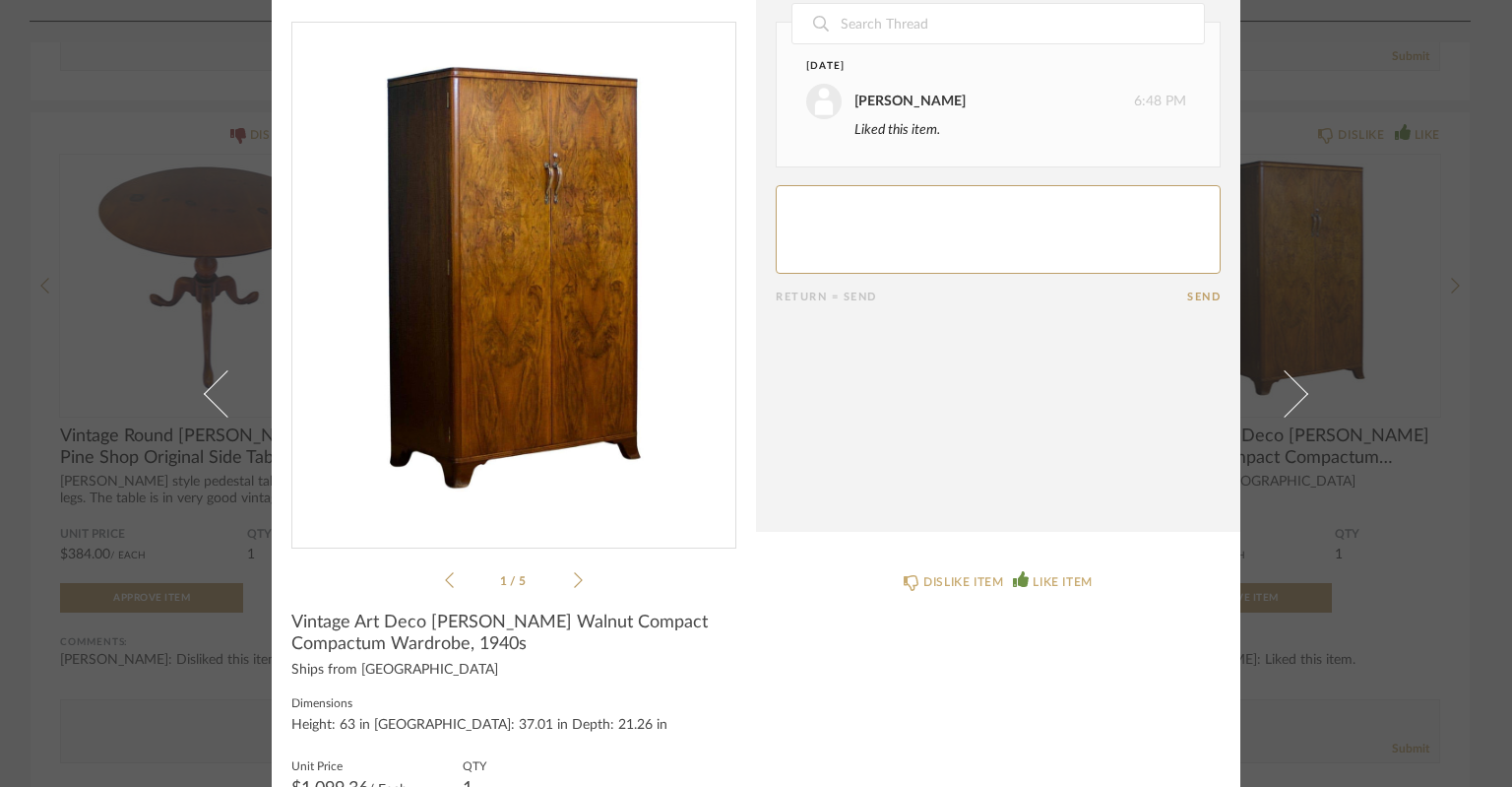 scroll, scrollTop: 35, scrollLeft: 0, axis: vertical 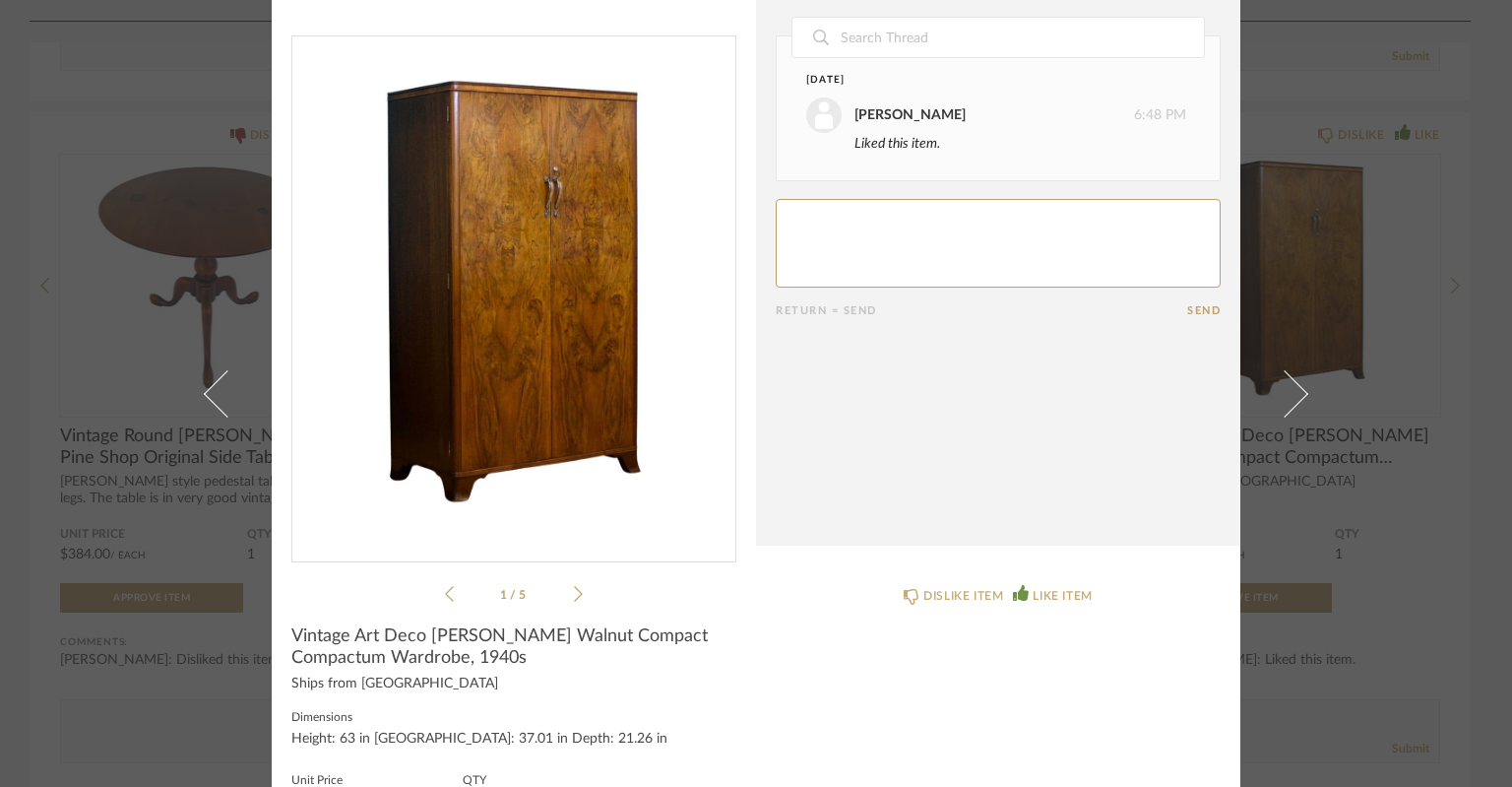 click on "1 / 5" 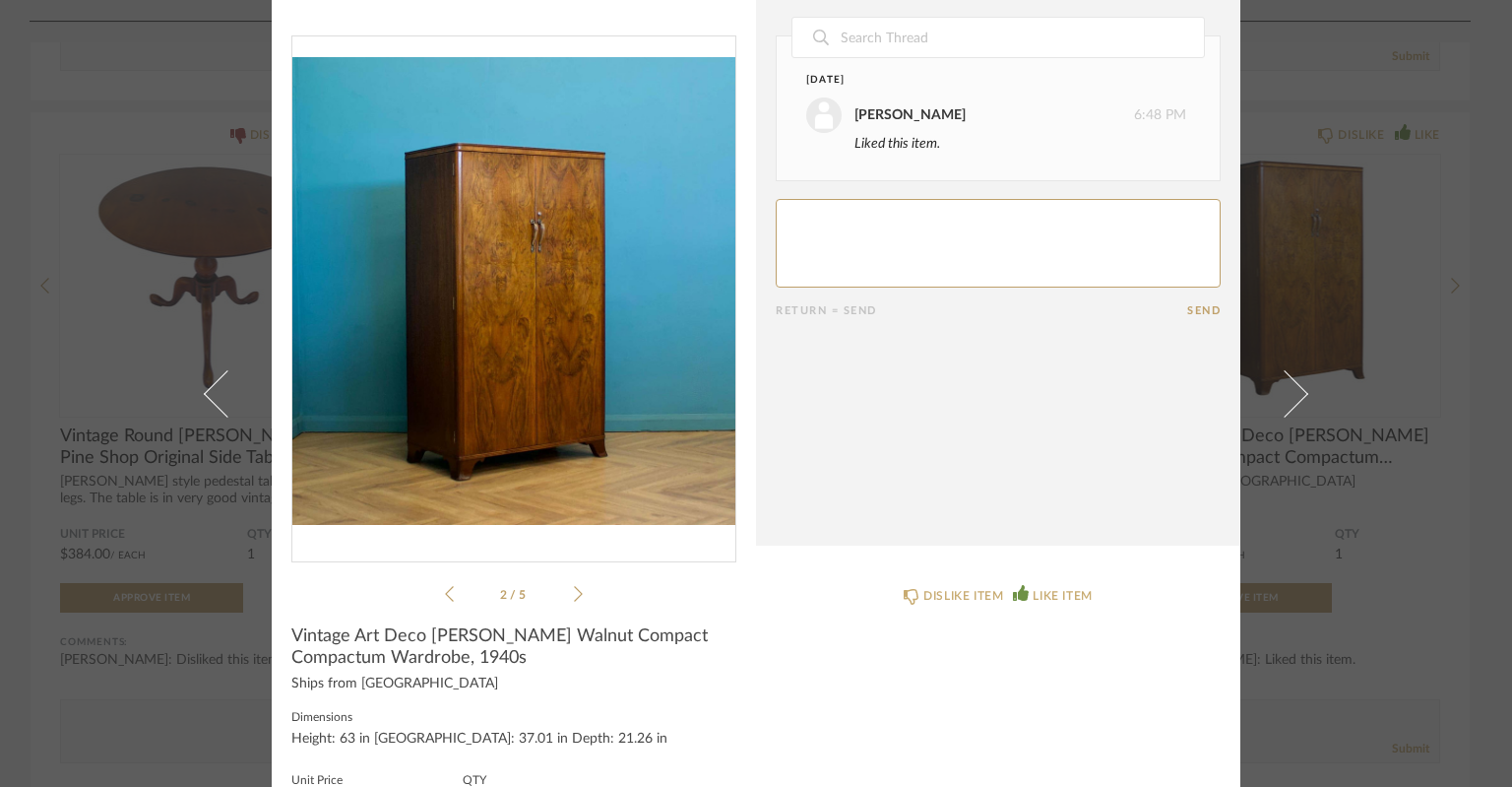 click 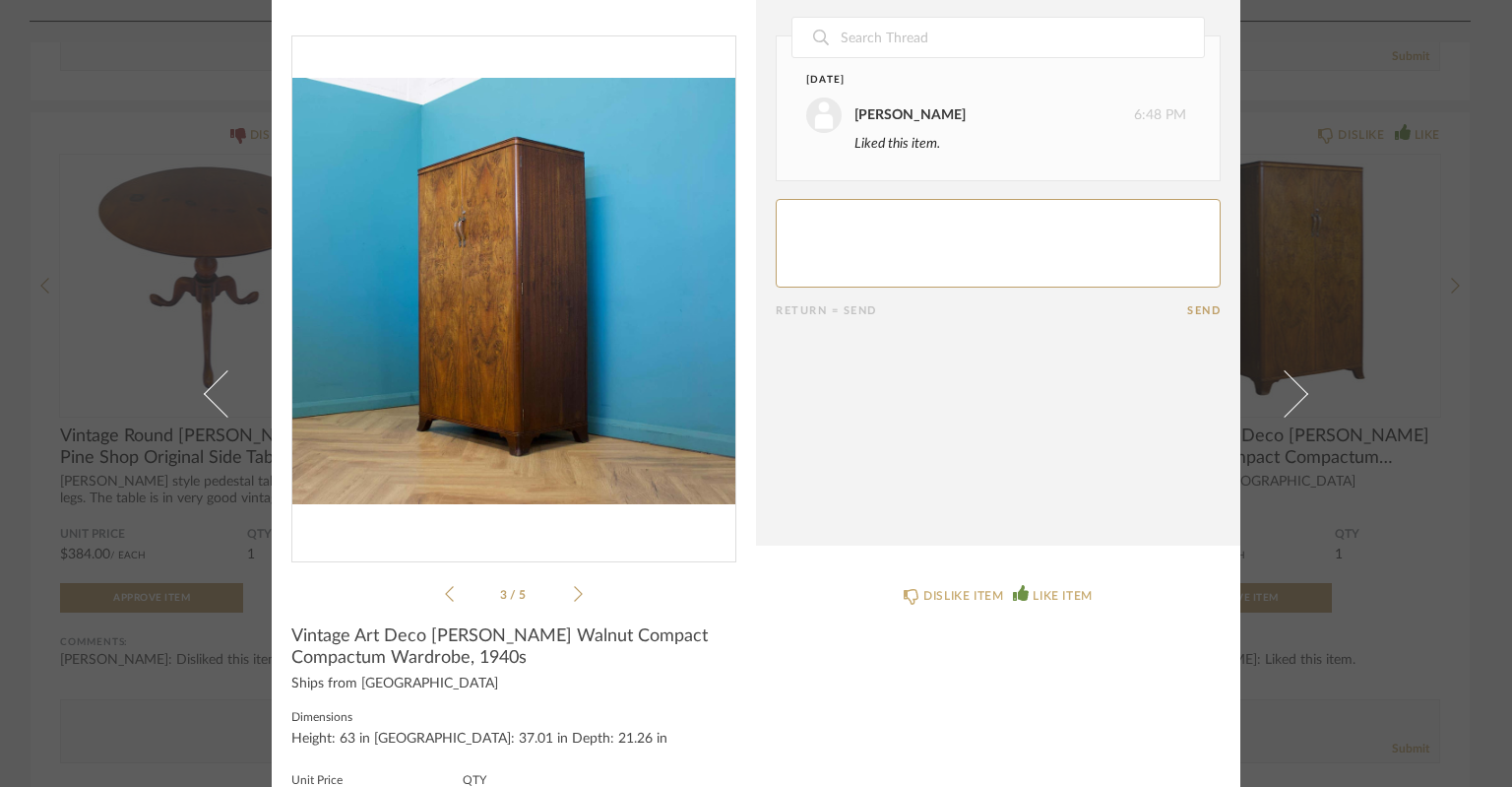 click 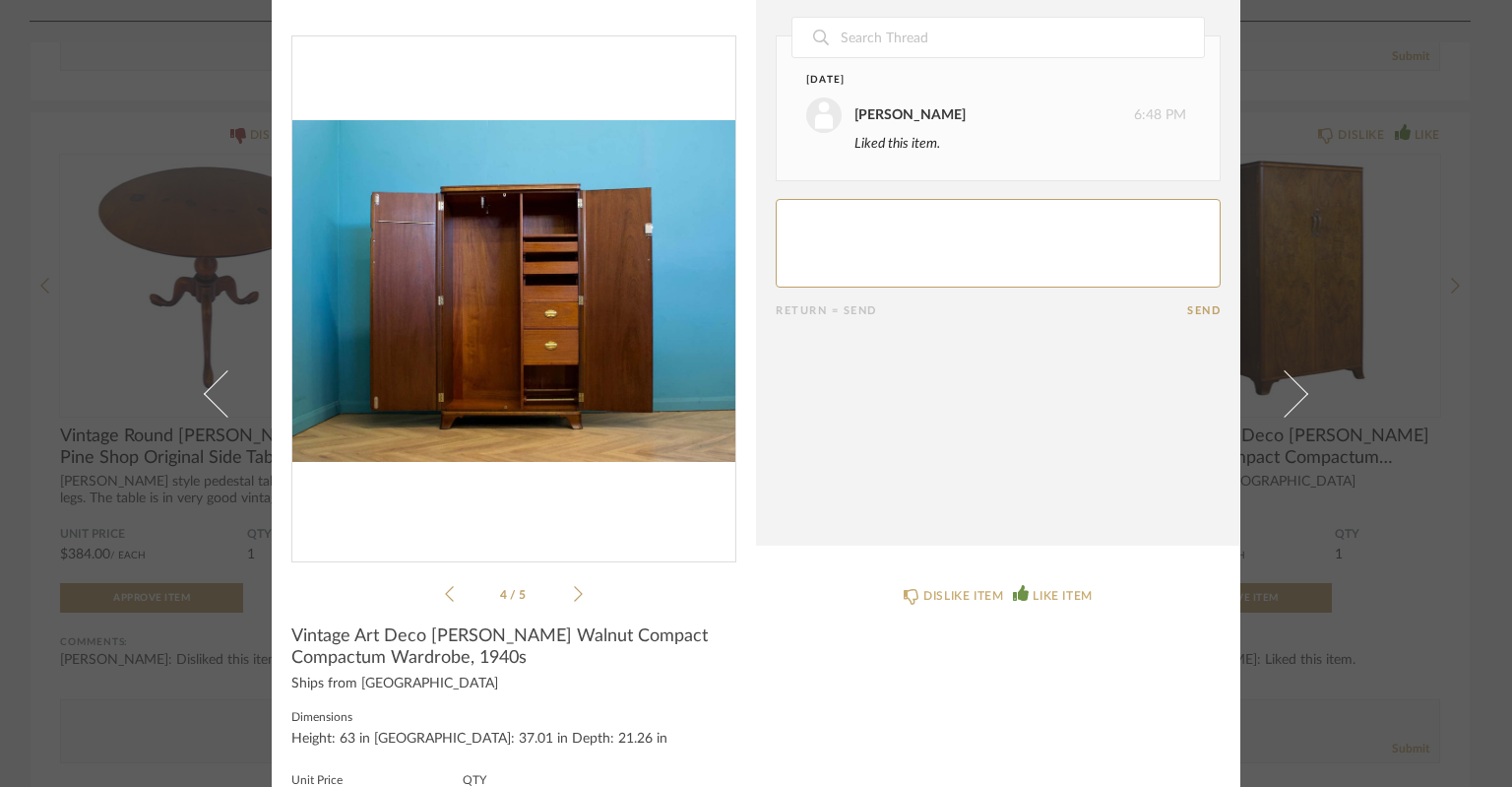 click 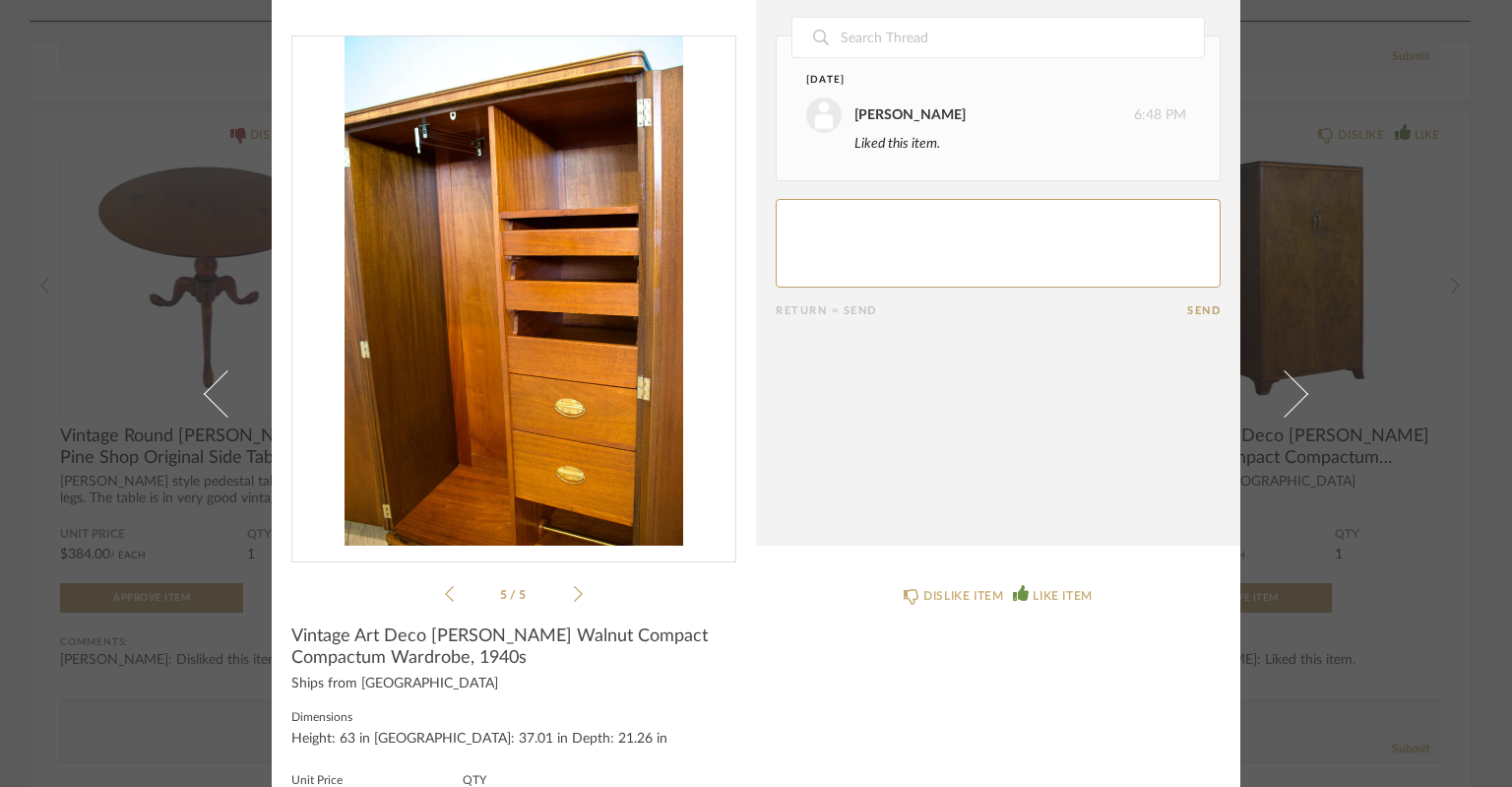 click 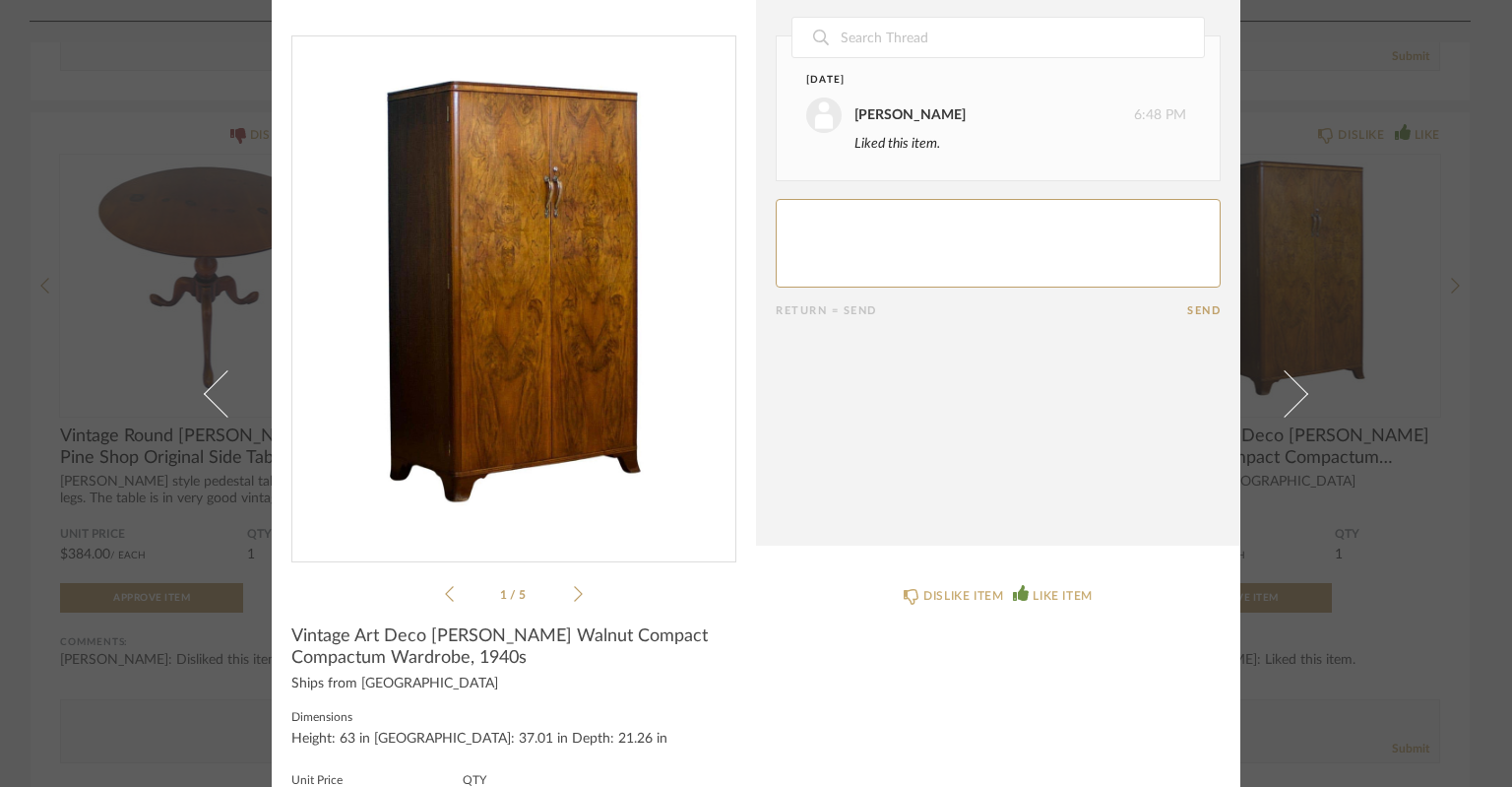 click 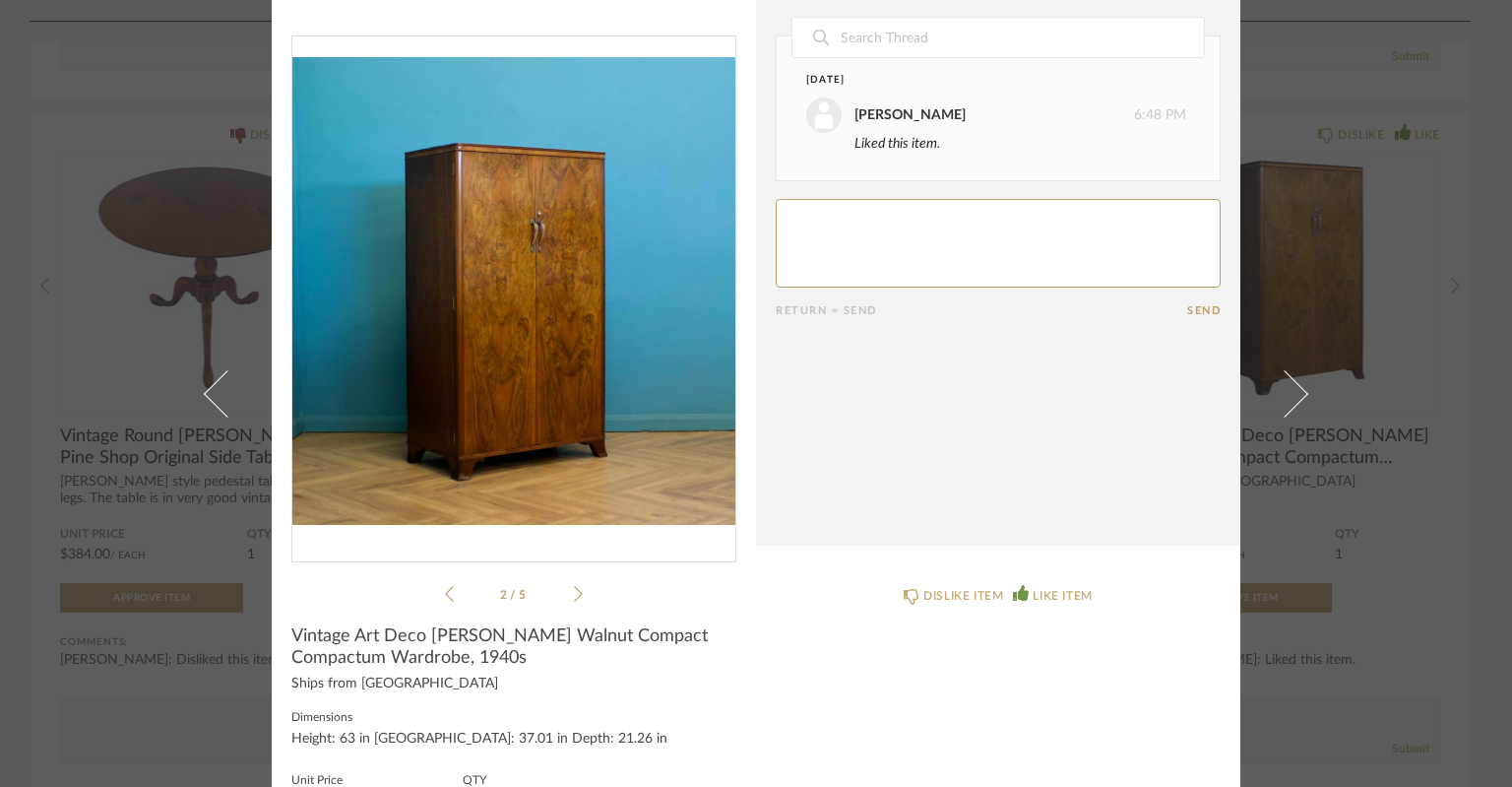 click 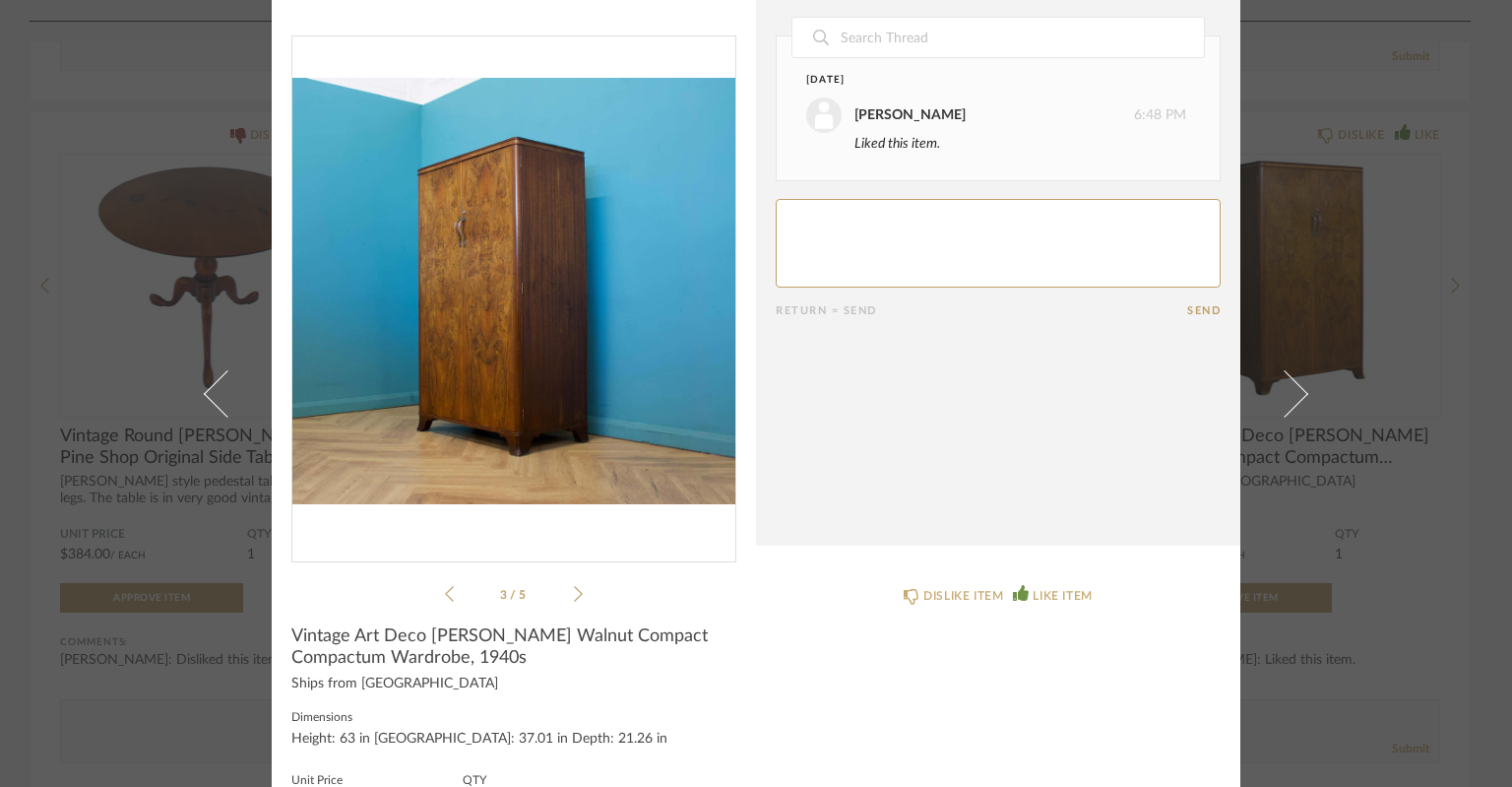 click on "× 3 / 5  Date  [DATE]  [PERSON_NAME]   6:48 PM  Liked this item.      Return = Send  Send  Vintage Art Deco [PERSON_NAME] Walnut Compact Compactum Wardrobe, 1940s Ships from [GEOGRAPHIC_DATA]  Dimensions  Height: 63 in Width: 37.01 in Depth: 21.26 in  Unit Price  $1,099.36  / Each  QTY  1  Total Price   $1,099.36  Approve Item DISLIKE ITEM LIKE ITEM" at bounding box center (756, 393) 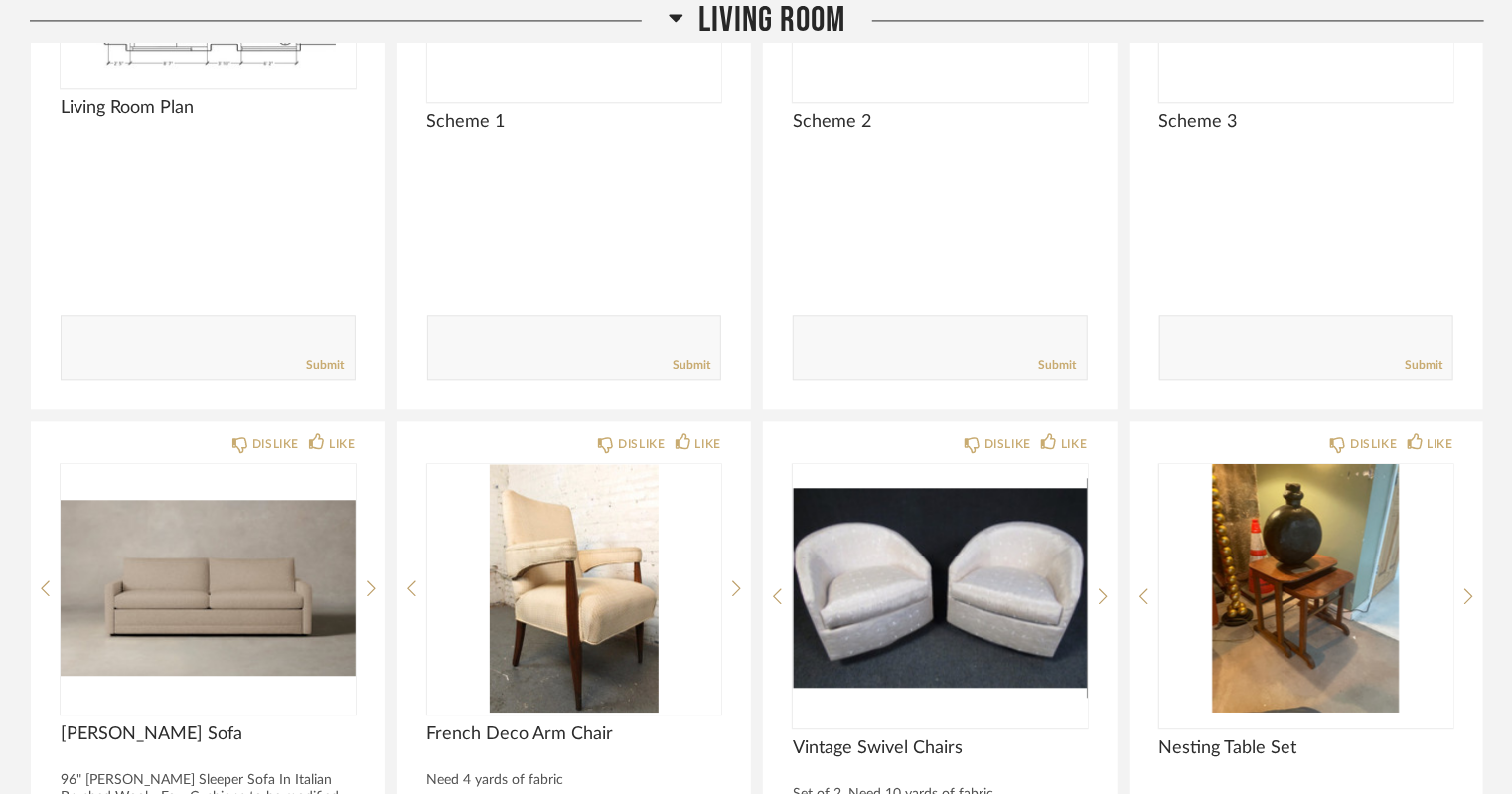scroll, scrollTop: 2199, scrollLeft: 0, axis: vertical 